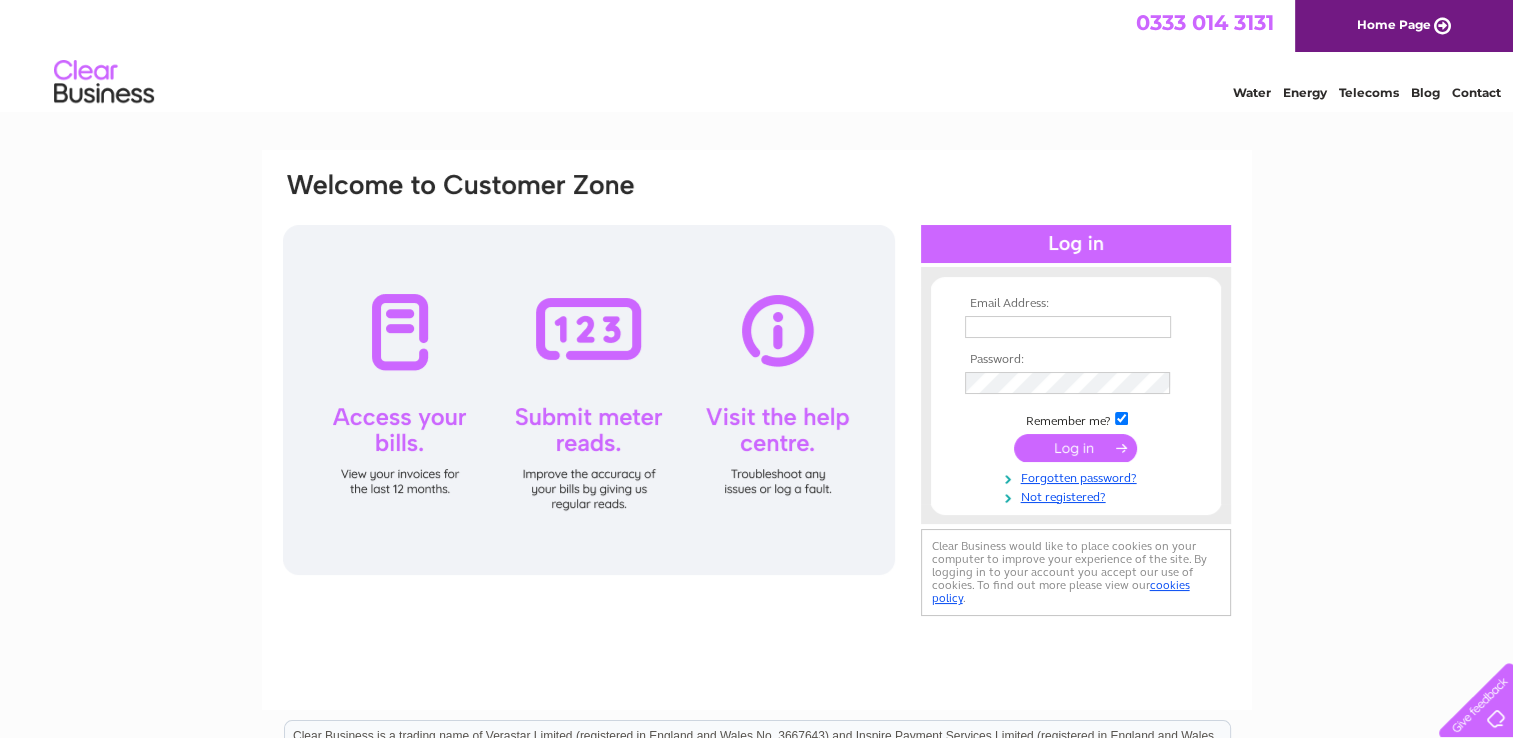 scroll, scrollTop: 0, scrollLeft: 0, axis: both 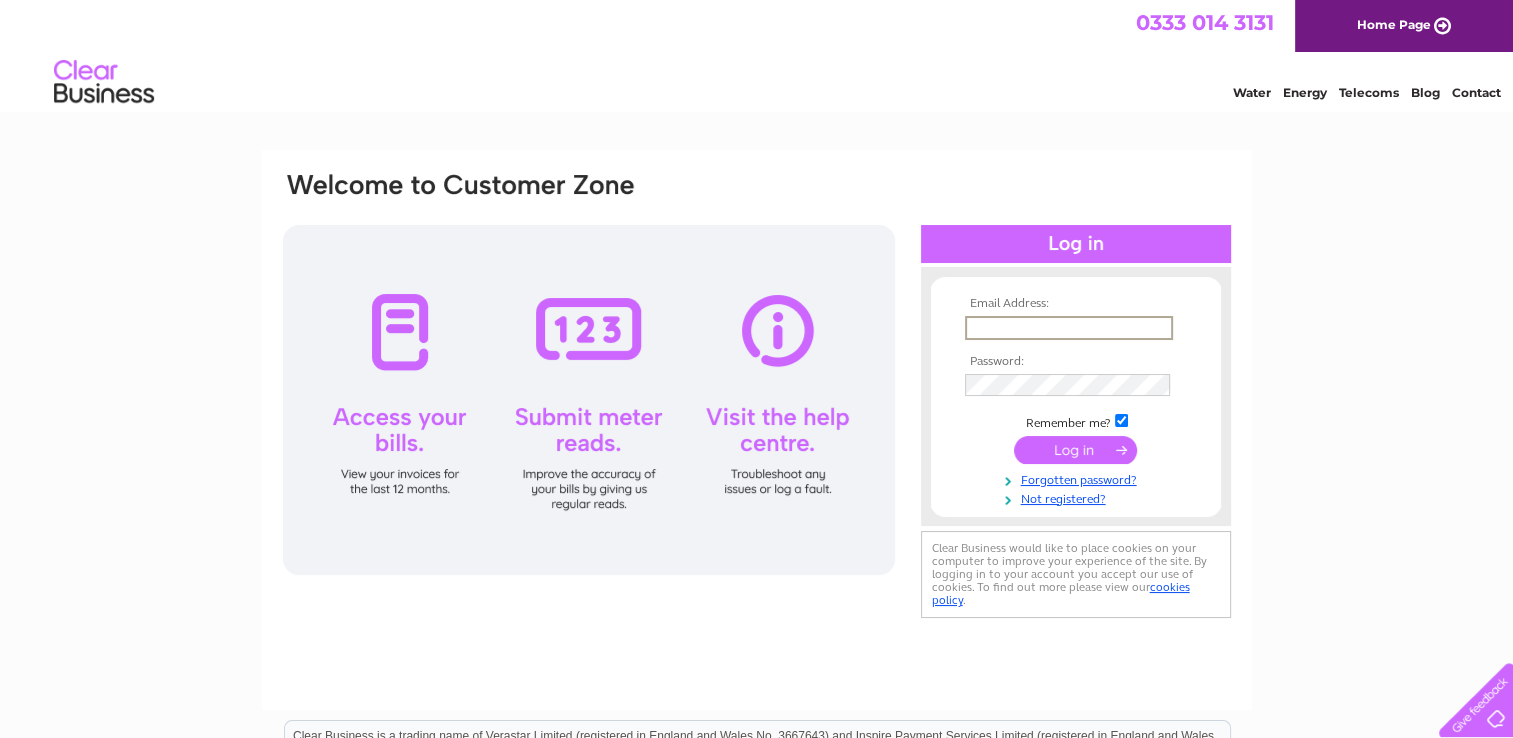 click at bounding box center (1069, 328) 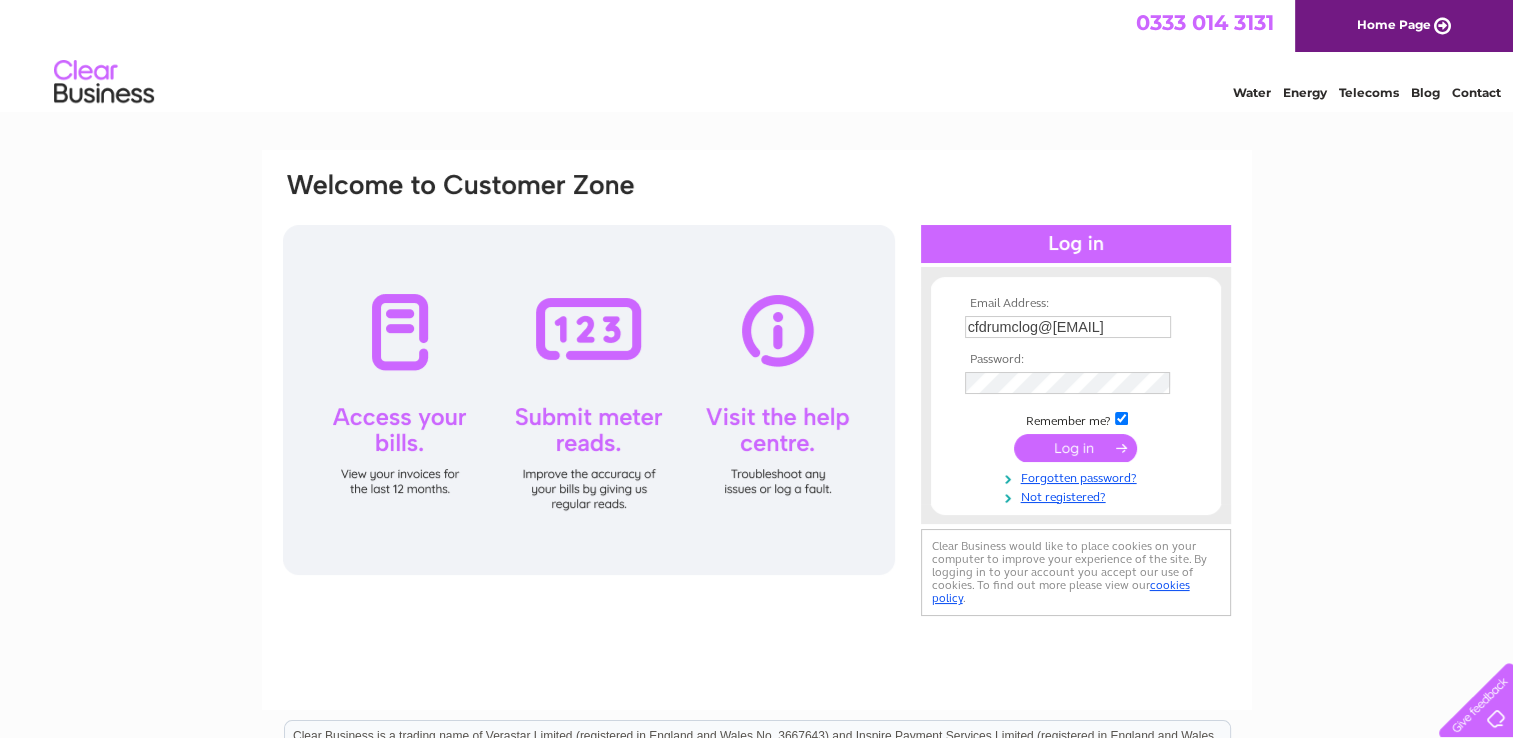 click at bounding box center [1075, 448] 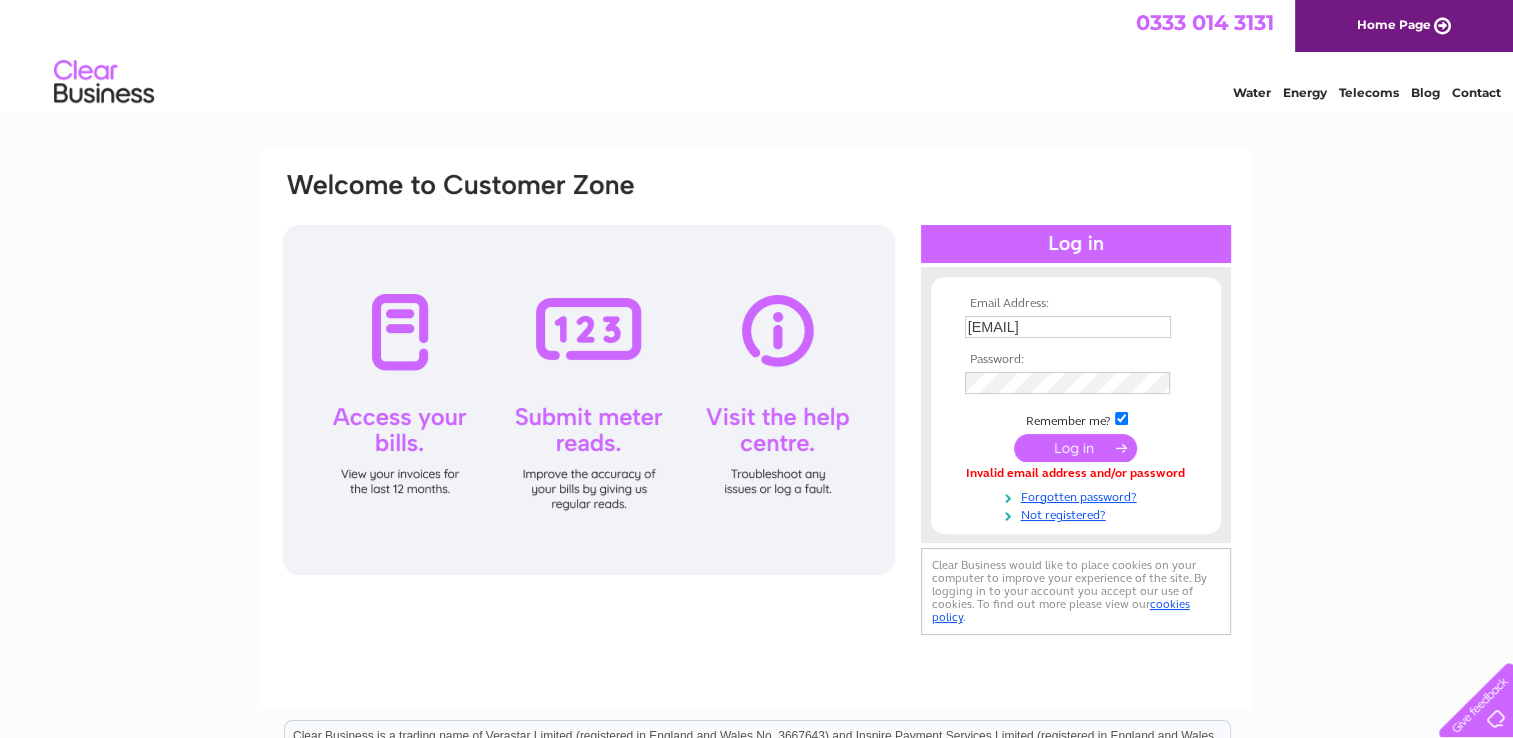 scroll, scrollTop: 0, scrollLeft: 0, axis: both 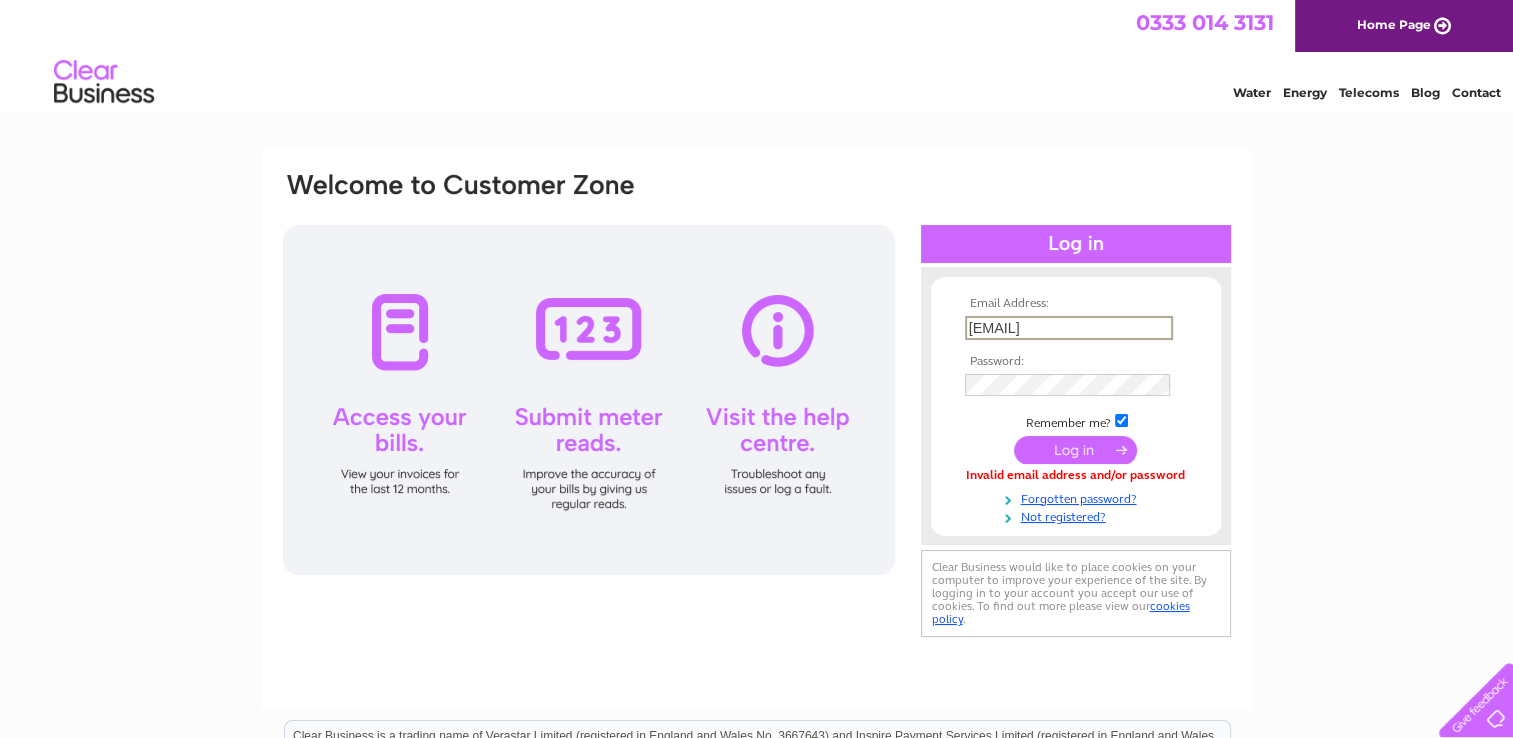 drag, startPoint x: 1141, startPoint y: 330, endPoint x: 946, endPoint y: 349, distance: 195.92346 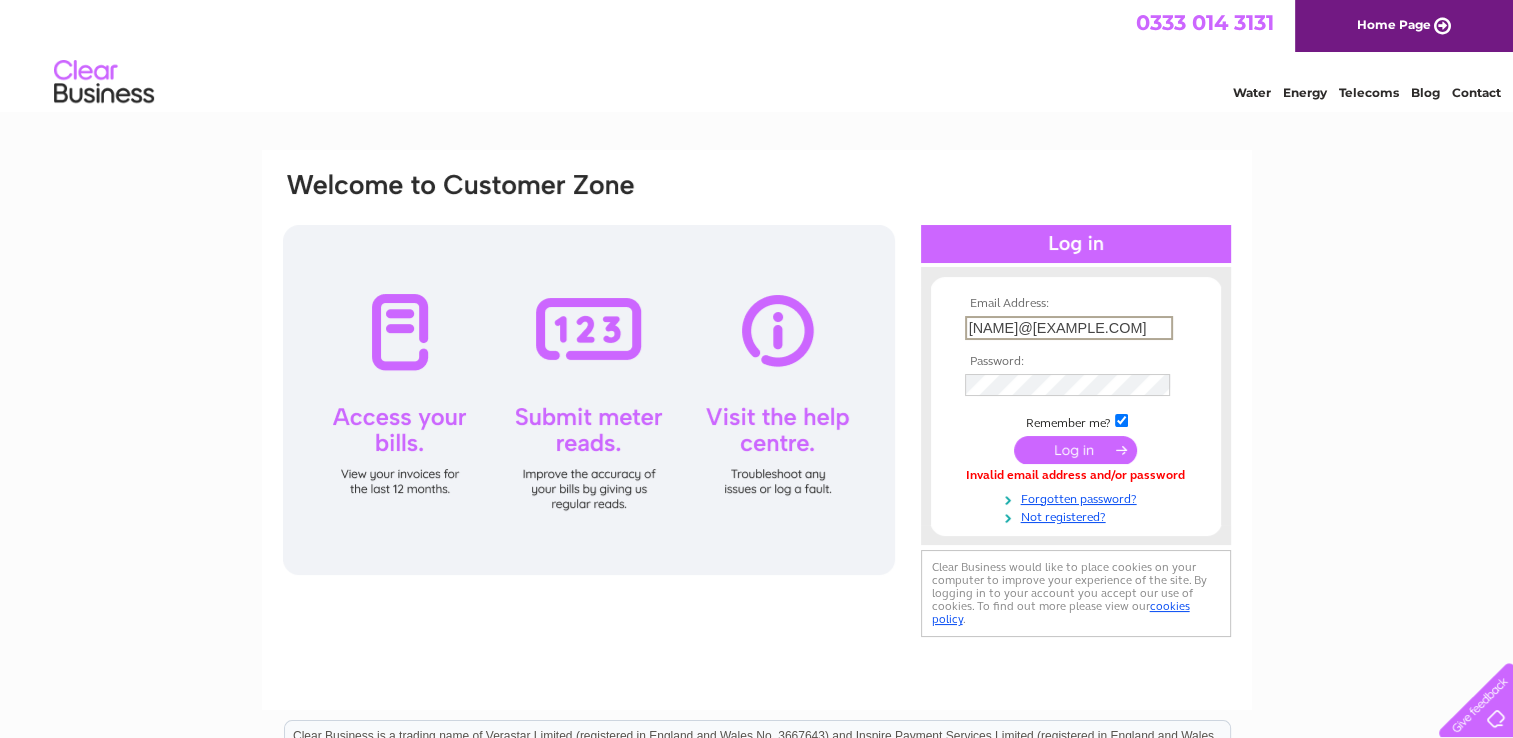 scroll, scrollTop: 0, scrollLeft: 33, axis: horizontal 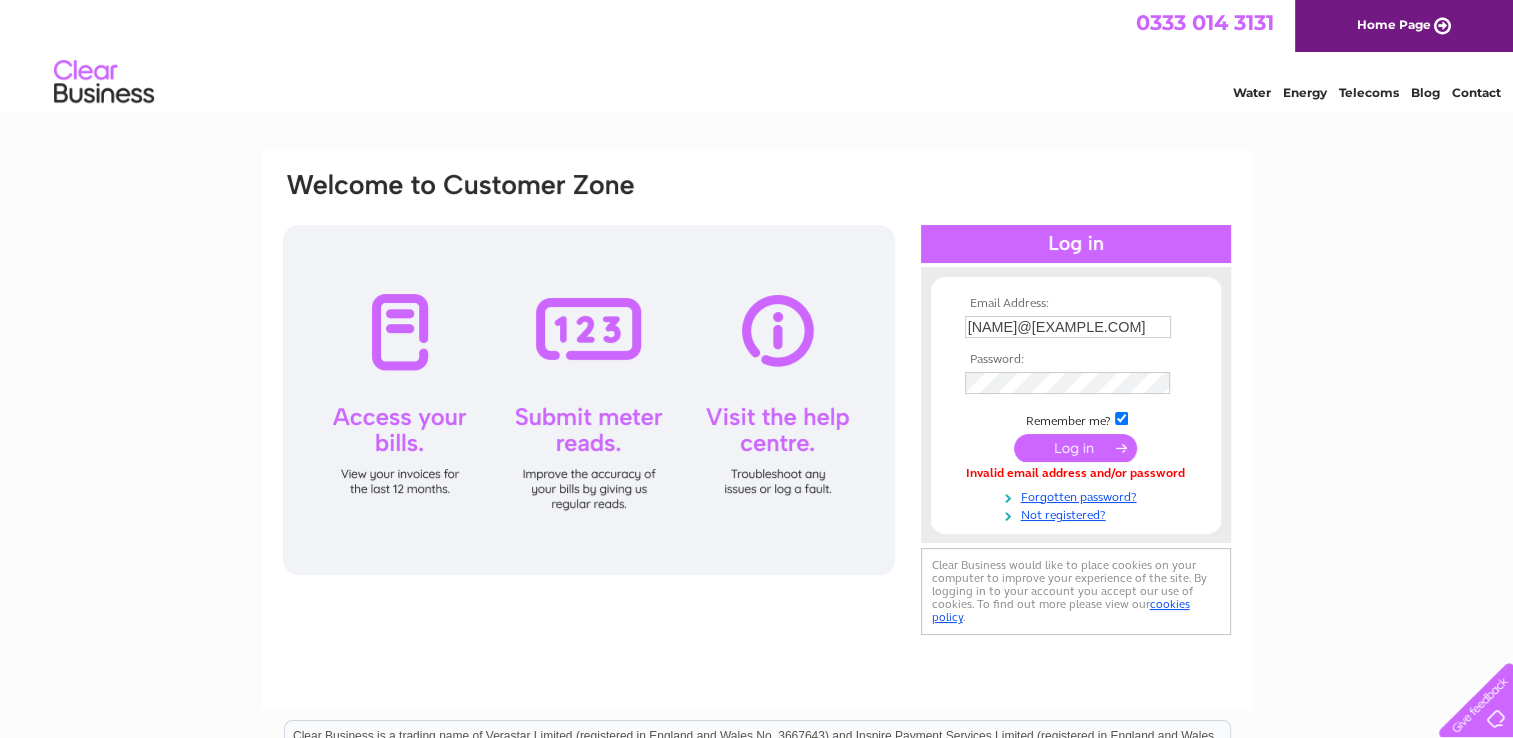 click at bounding box center [1075, 448] 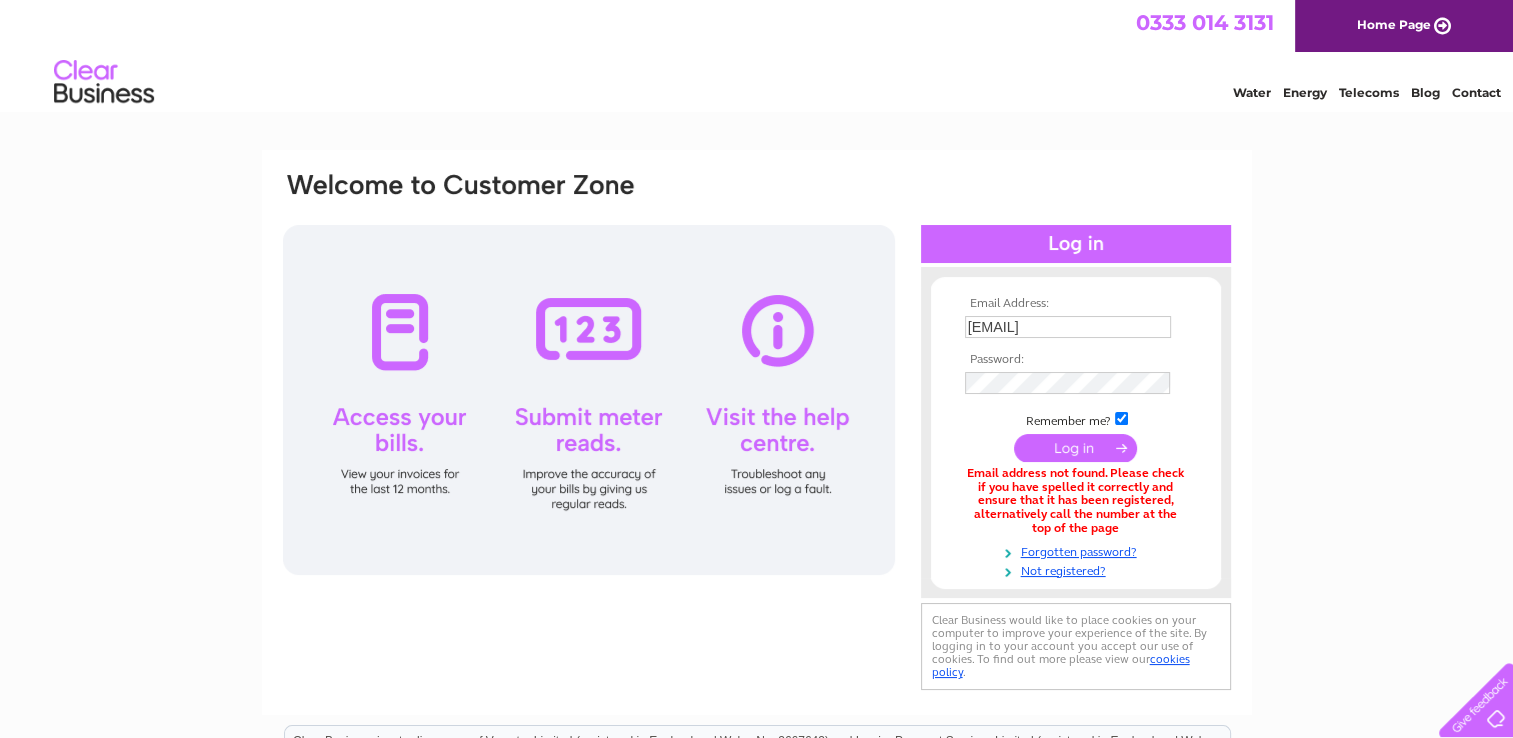scroll, scrollTop: 0, scrollLeft: 0, axis: both 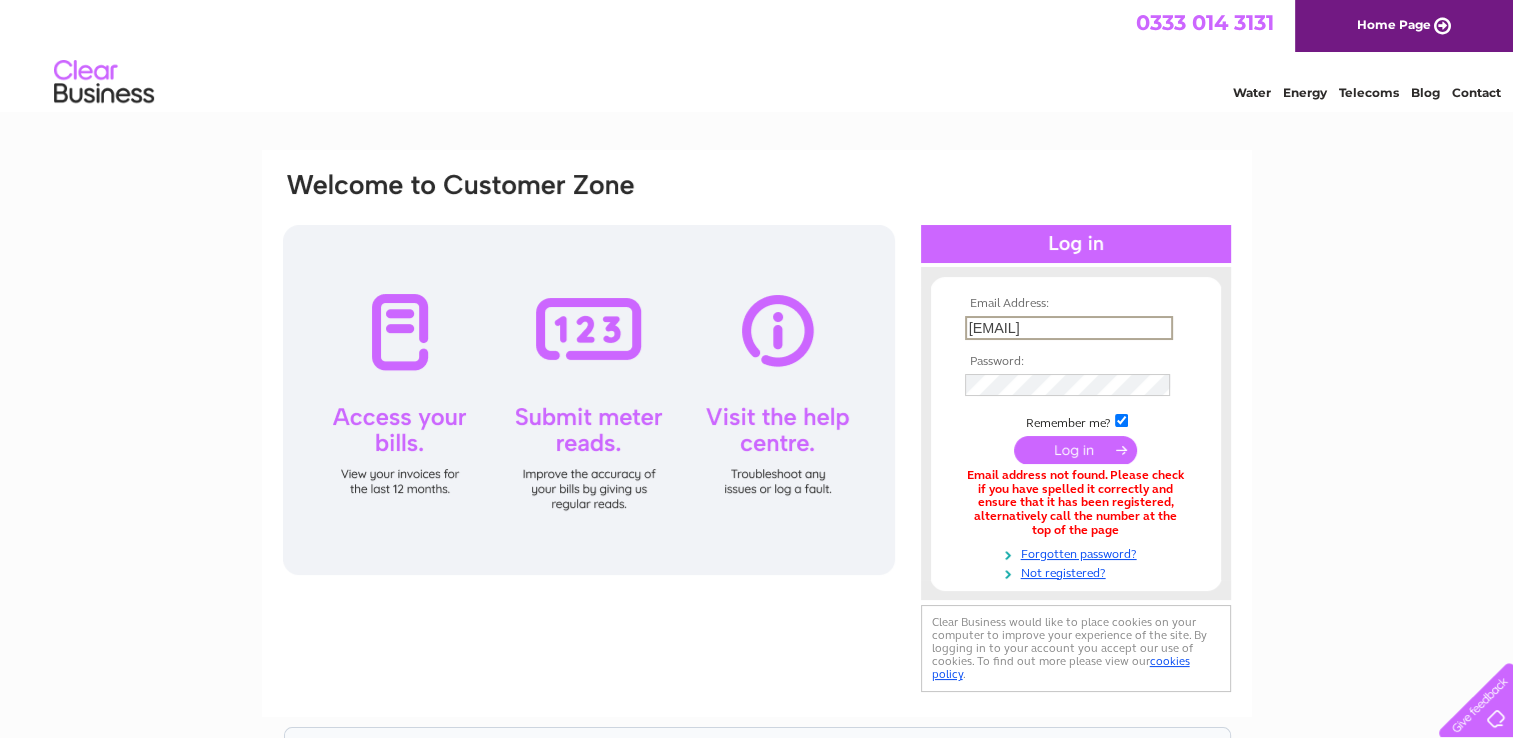click on "ail.com" at bounding box center (1069, 328) 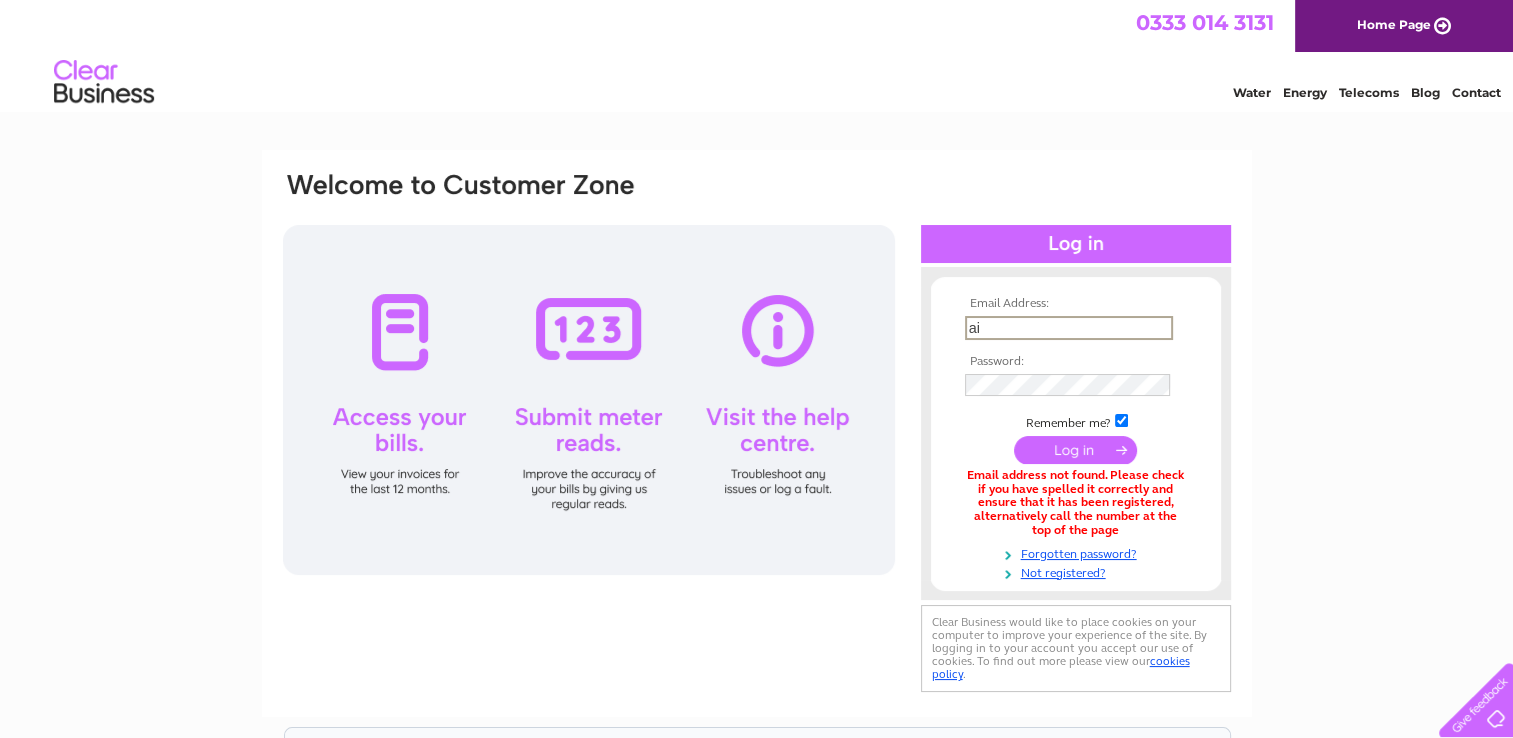 type on "a" 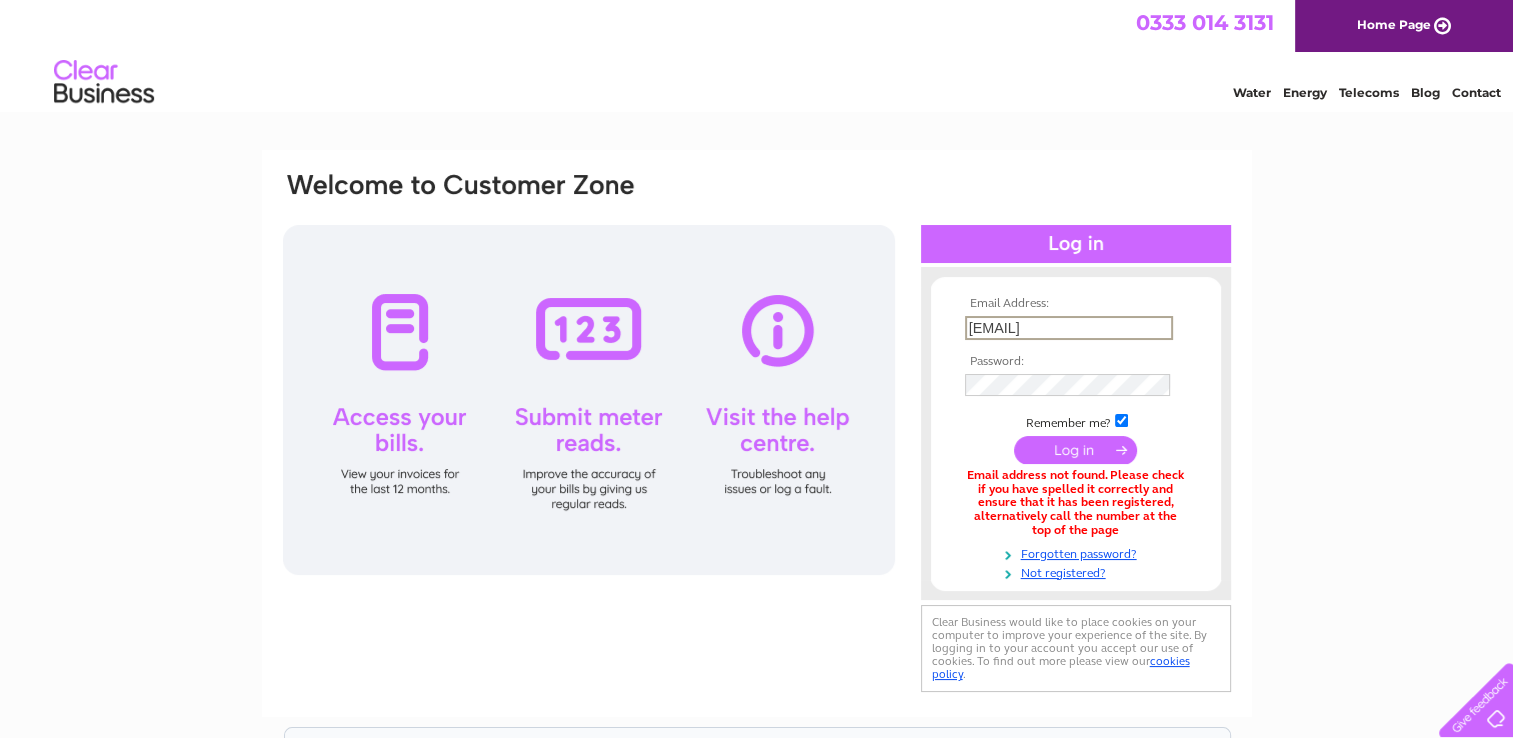 type on "cfdrumclog@[EMAIL]" 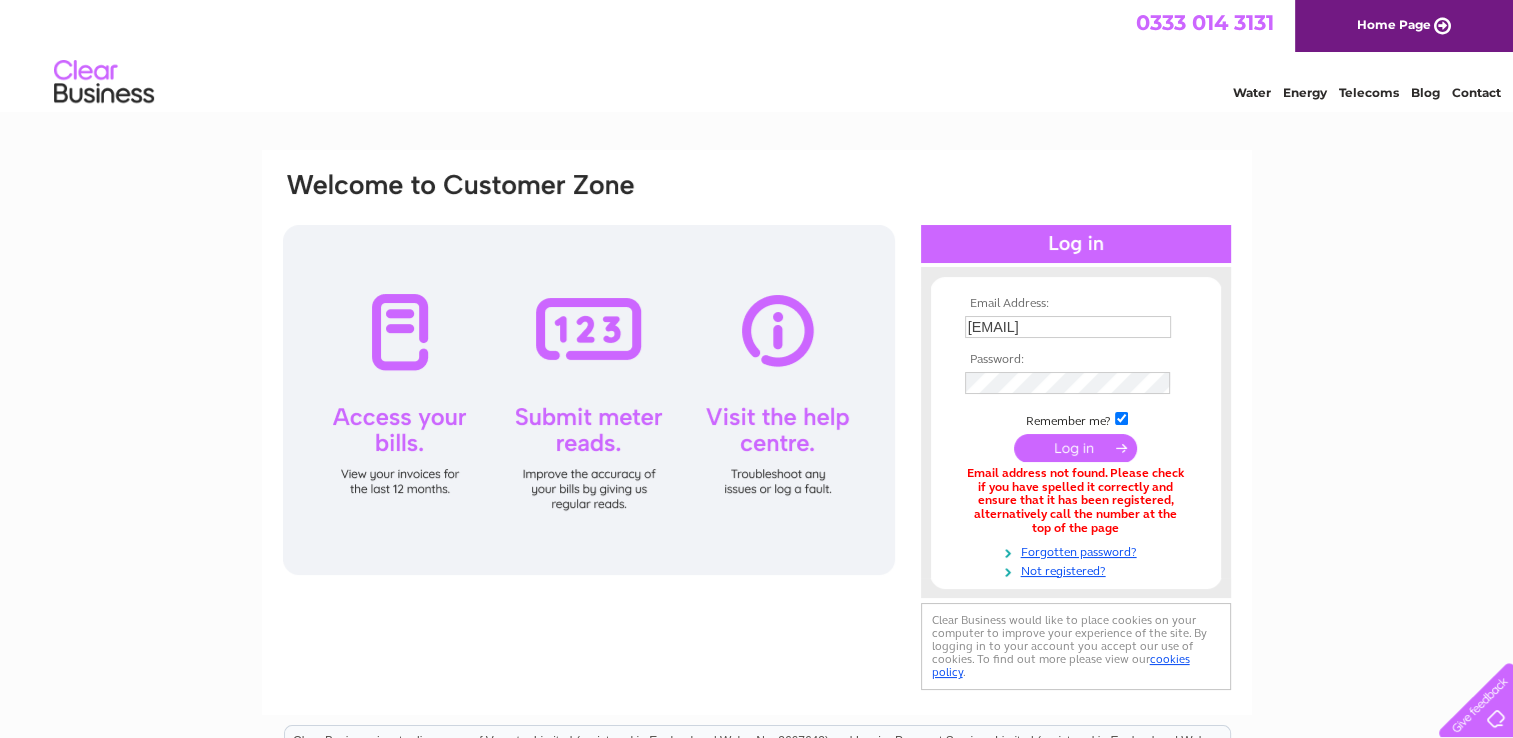 click at bounding box center [1075, 448] 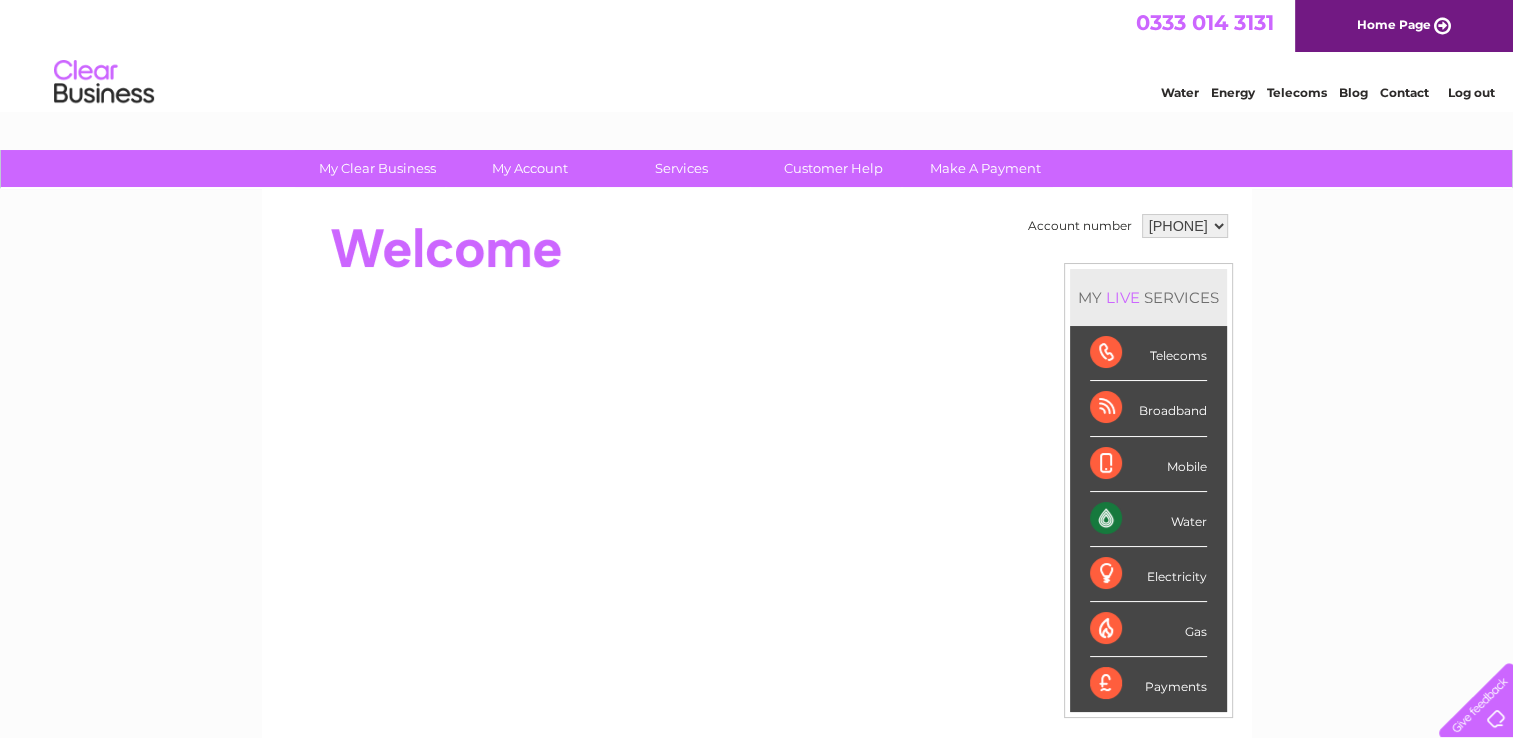 scroll, scrollTop: 0, scrollLeft: 0, axis: both 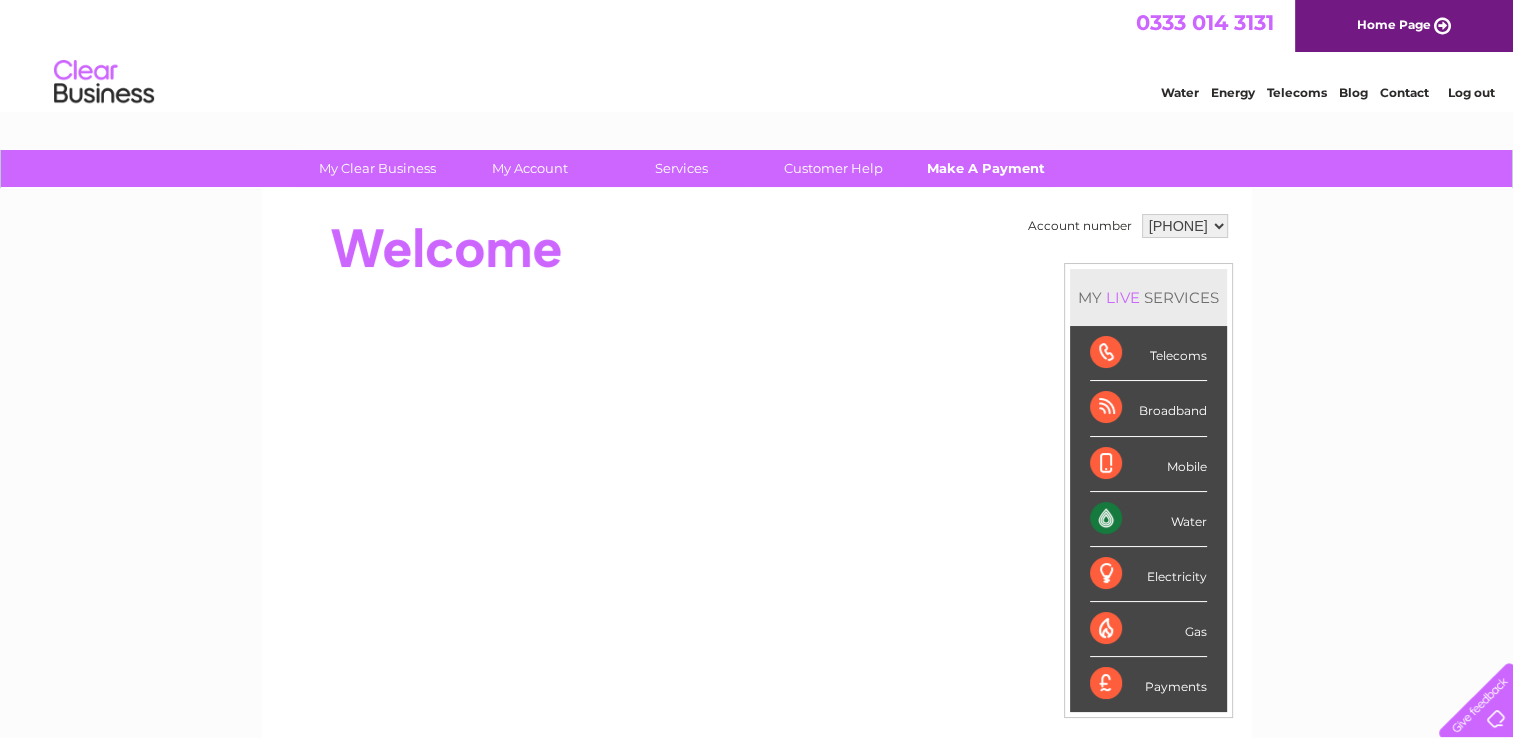 click on "Make A Payment" at bounding box center (985, 168) 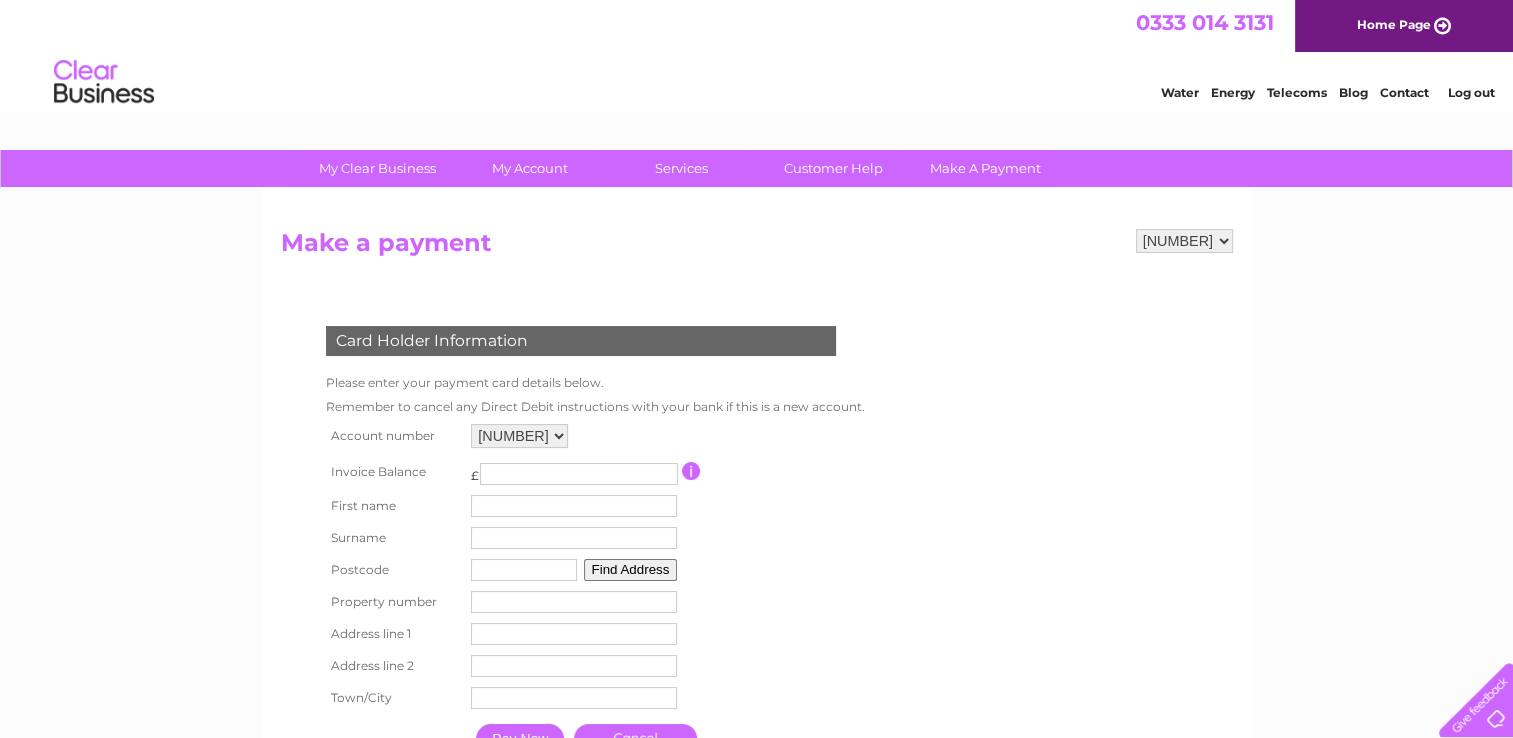 scroll, scrollTop: 0, scrollLeft: 0, axis: both 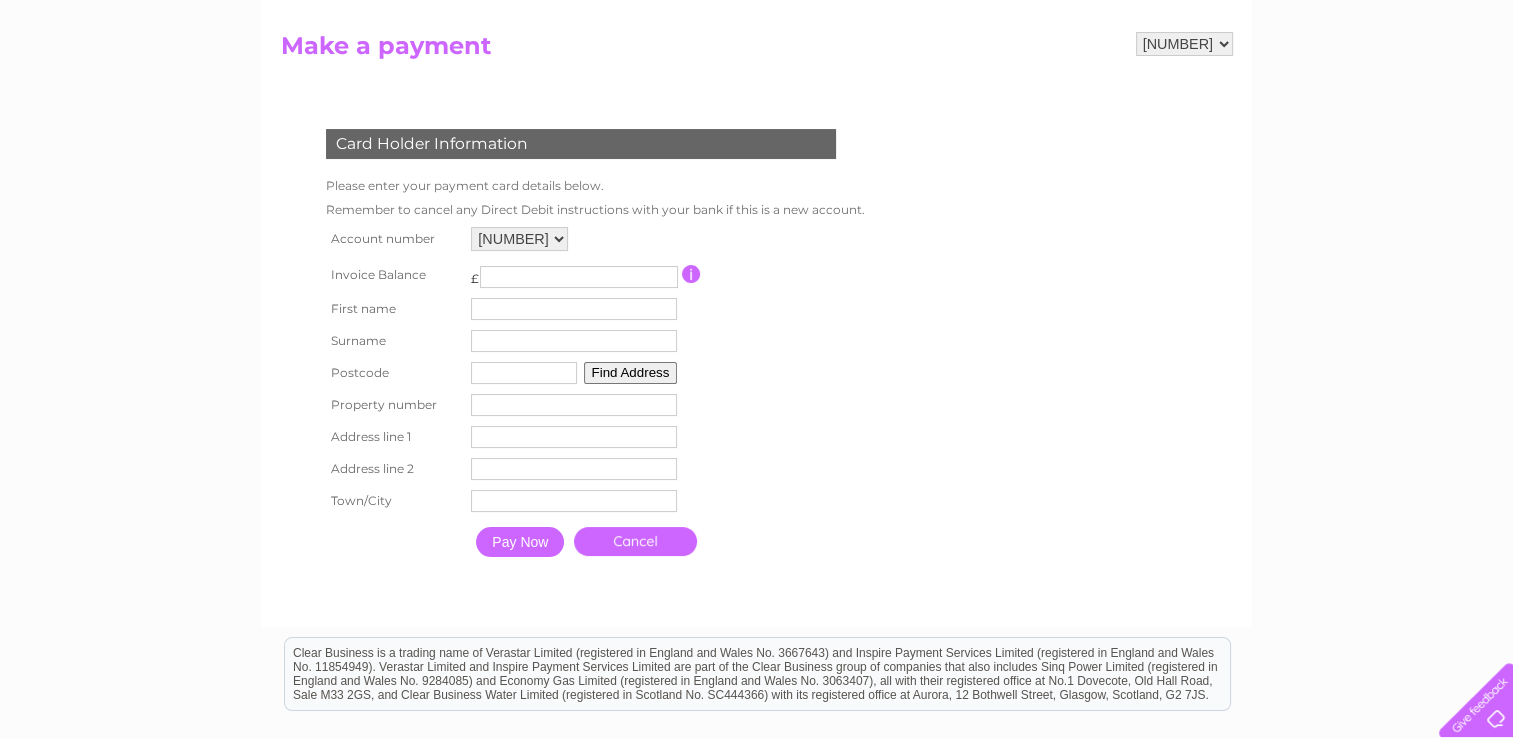 click at bounding box center (574, 309) 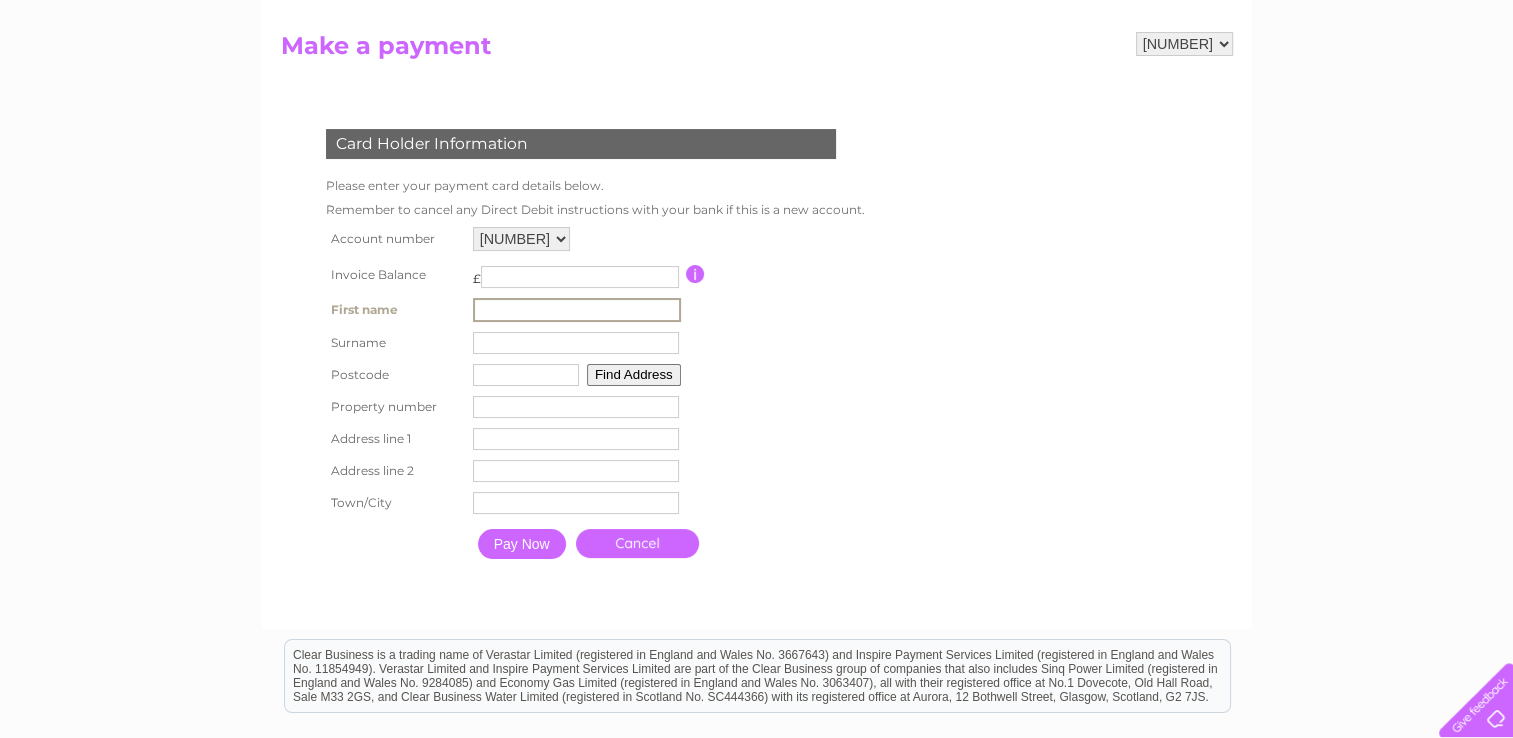 type on "[FIRST]" 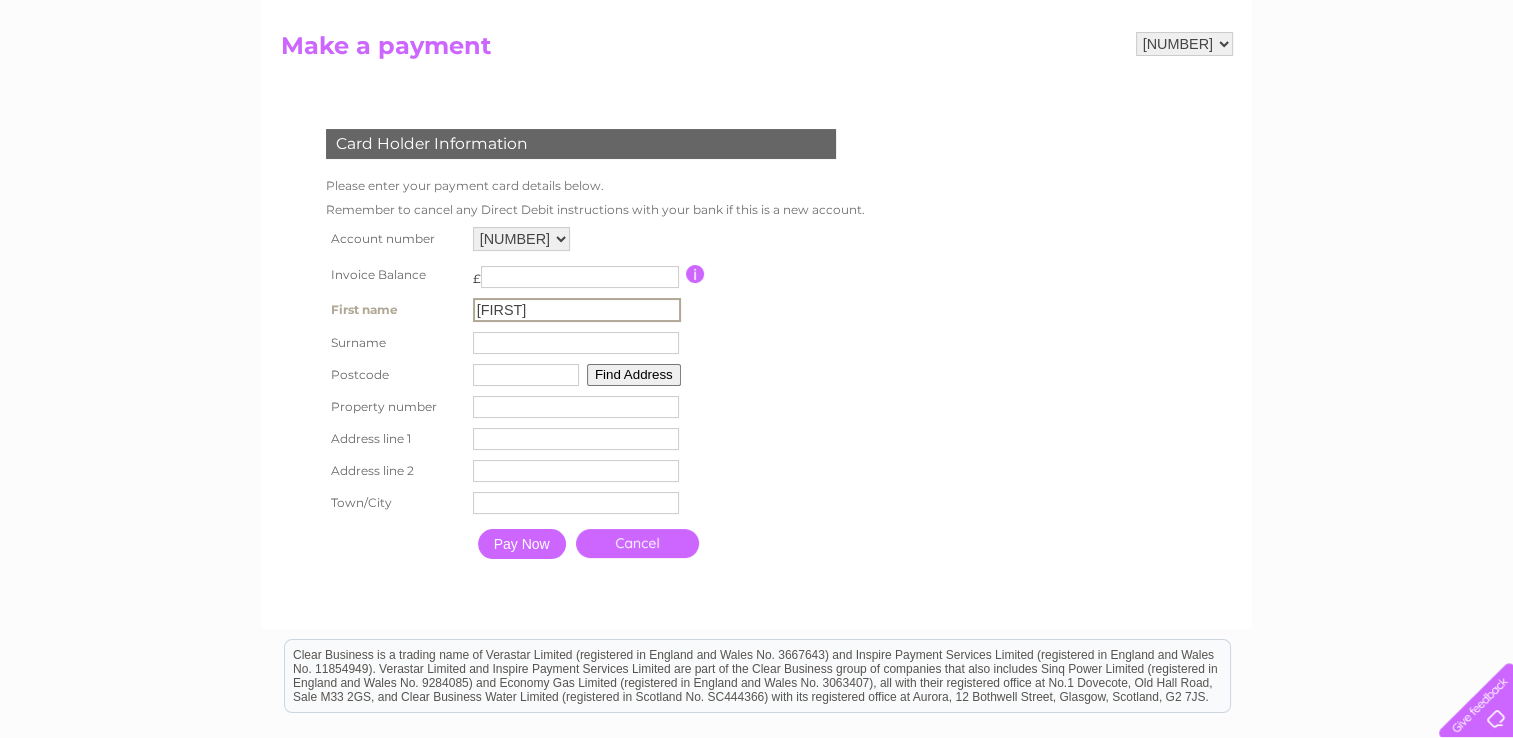 type on "[POSTAL_CODE]" 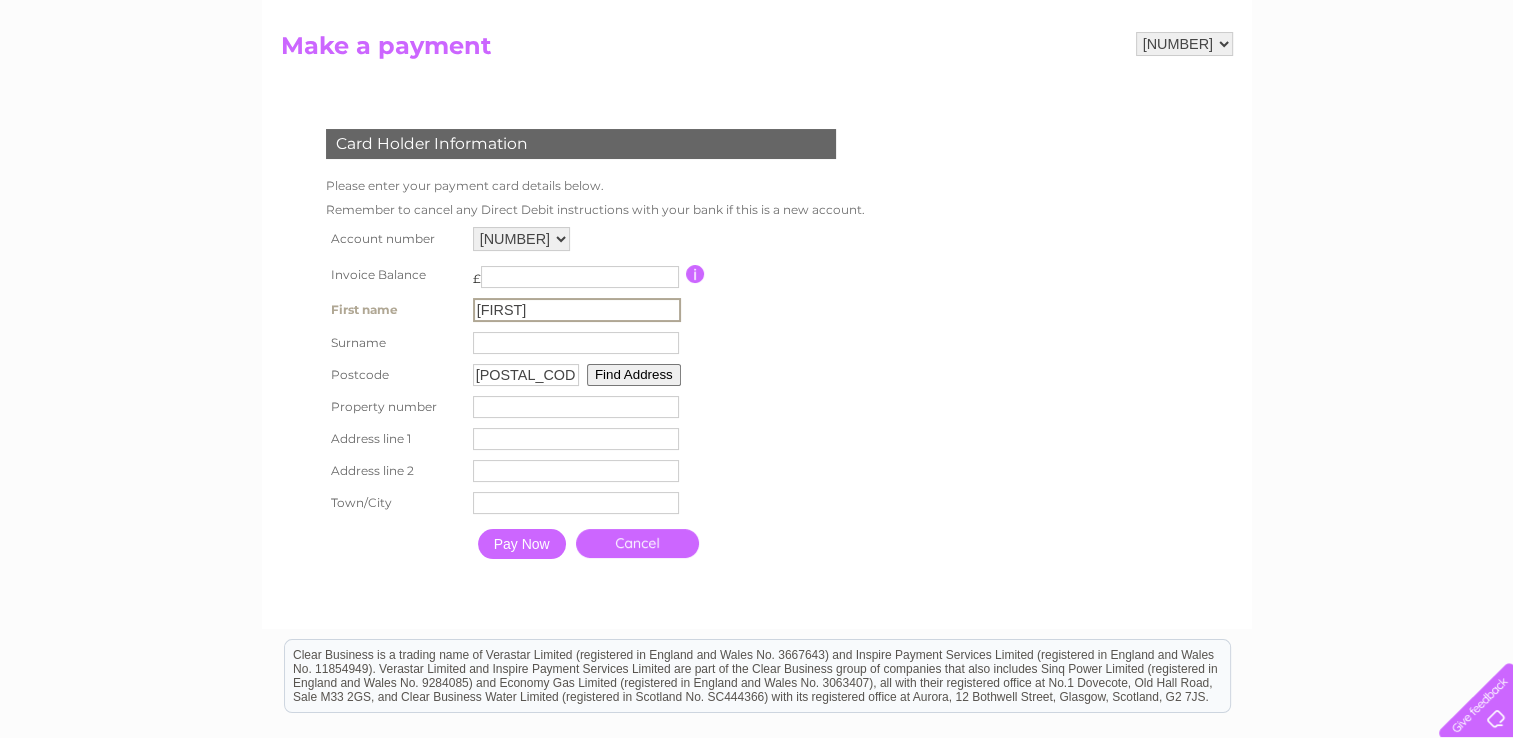 type on "Broomfield Cottage, Back Dykes" 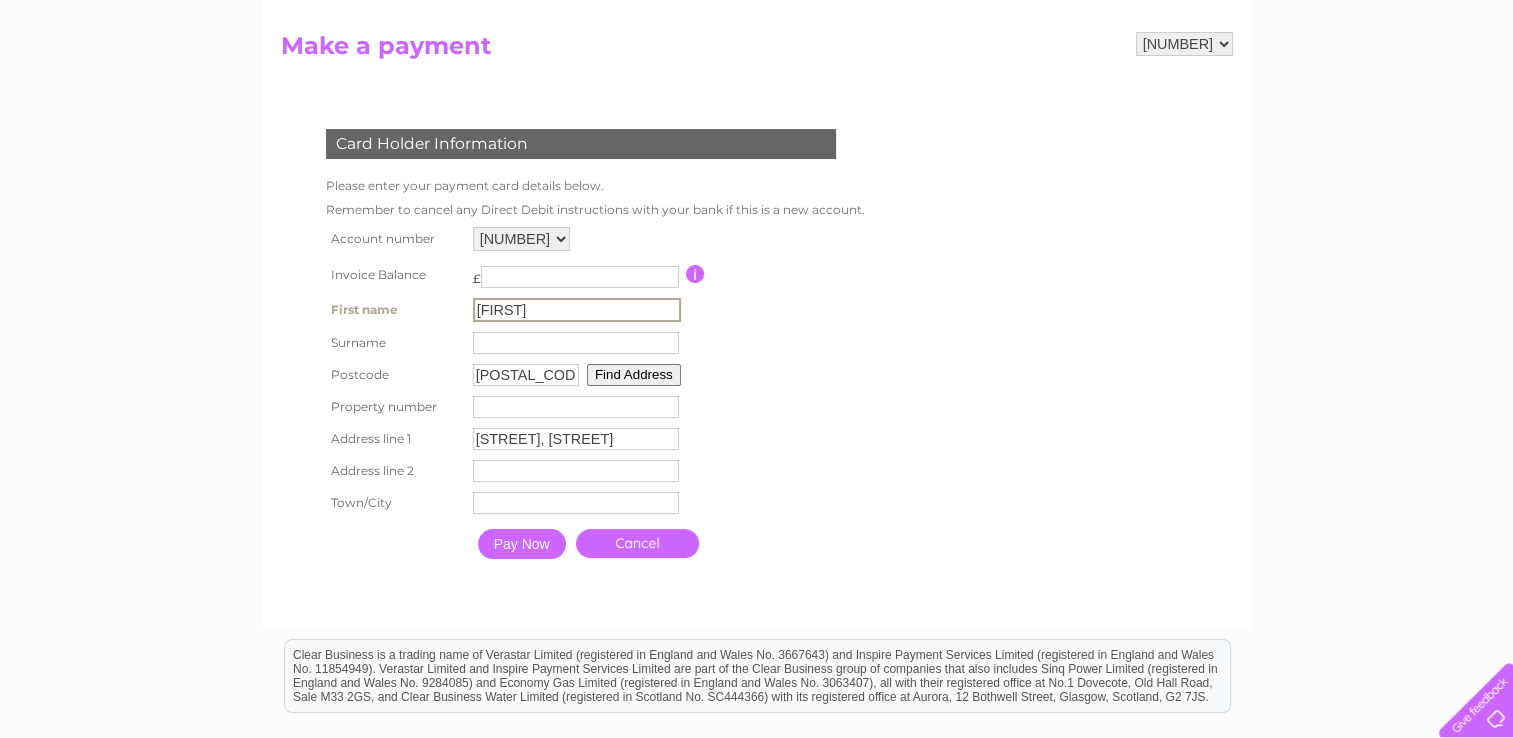 type on "Strathmiglo" 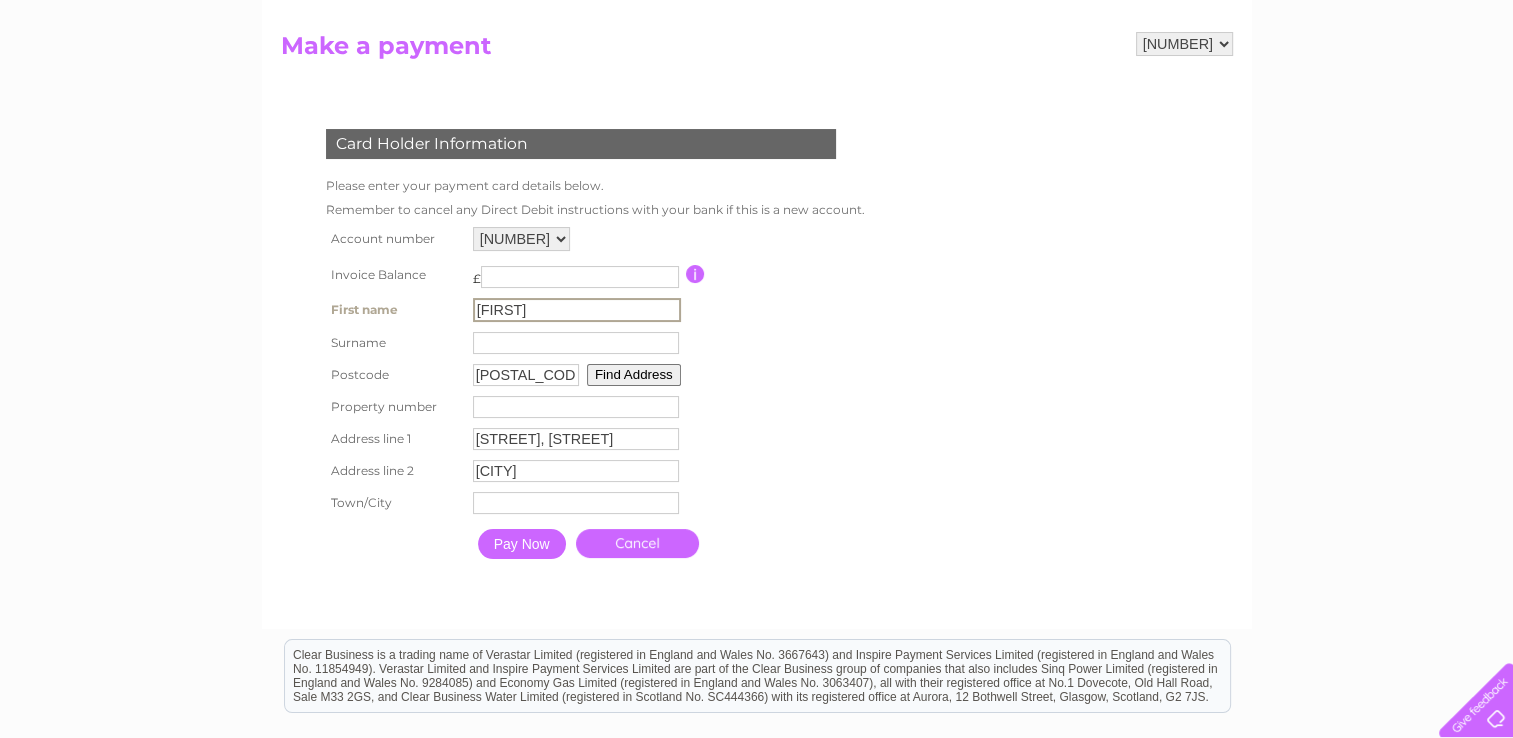 type on "Strathmiglo, Cupar" 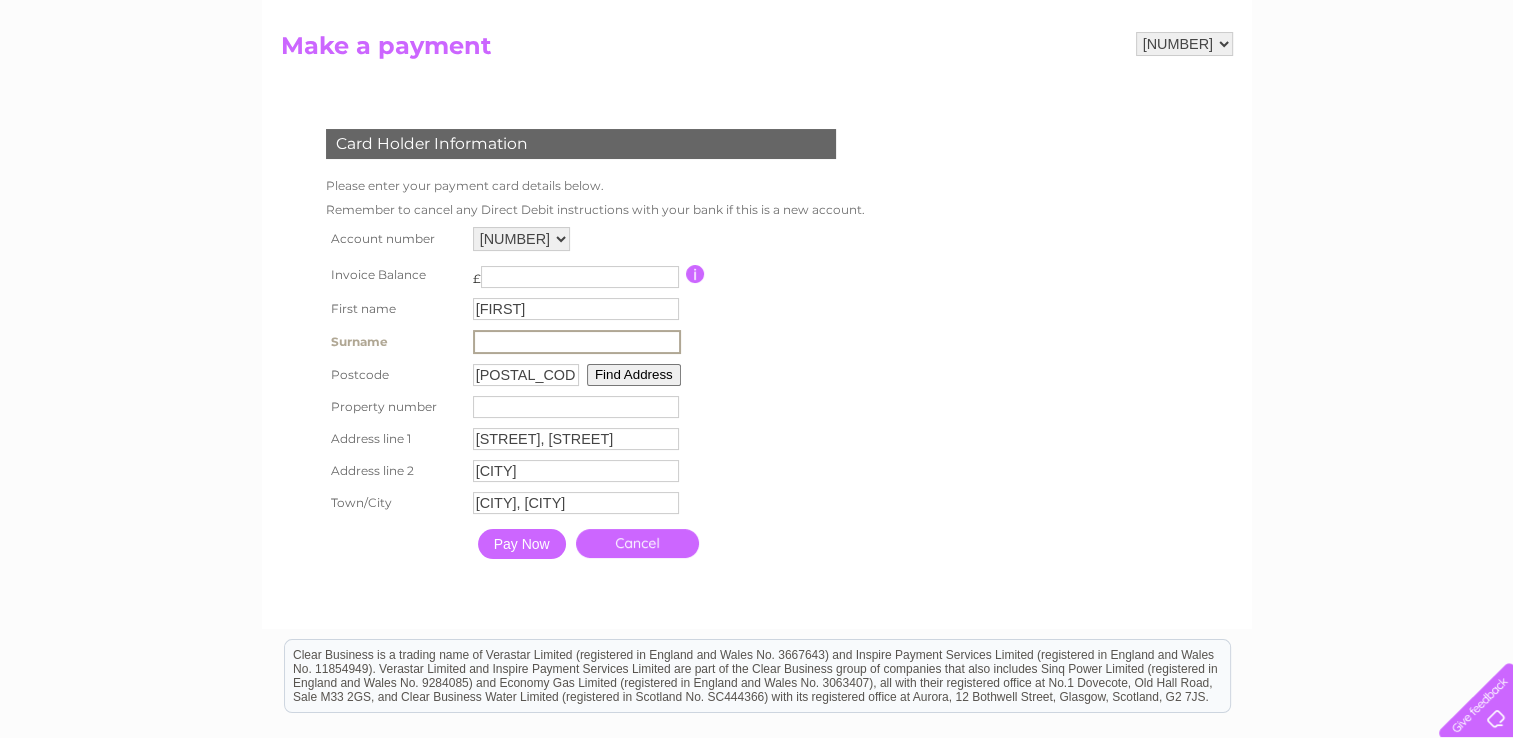 click at bounding box center (577, 342) 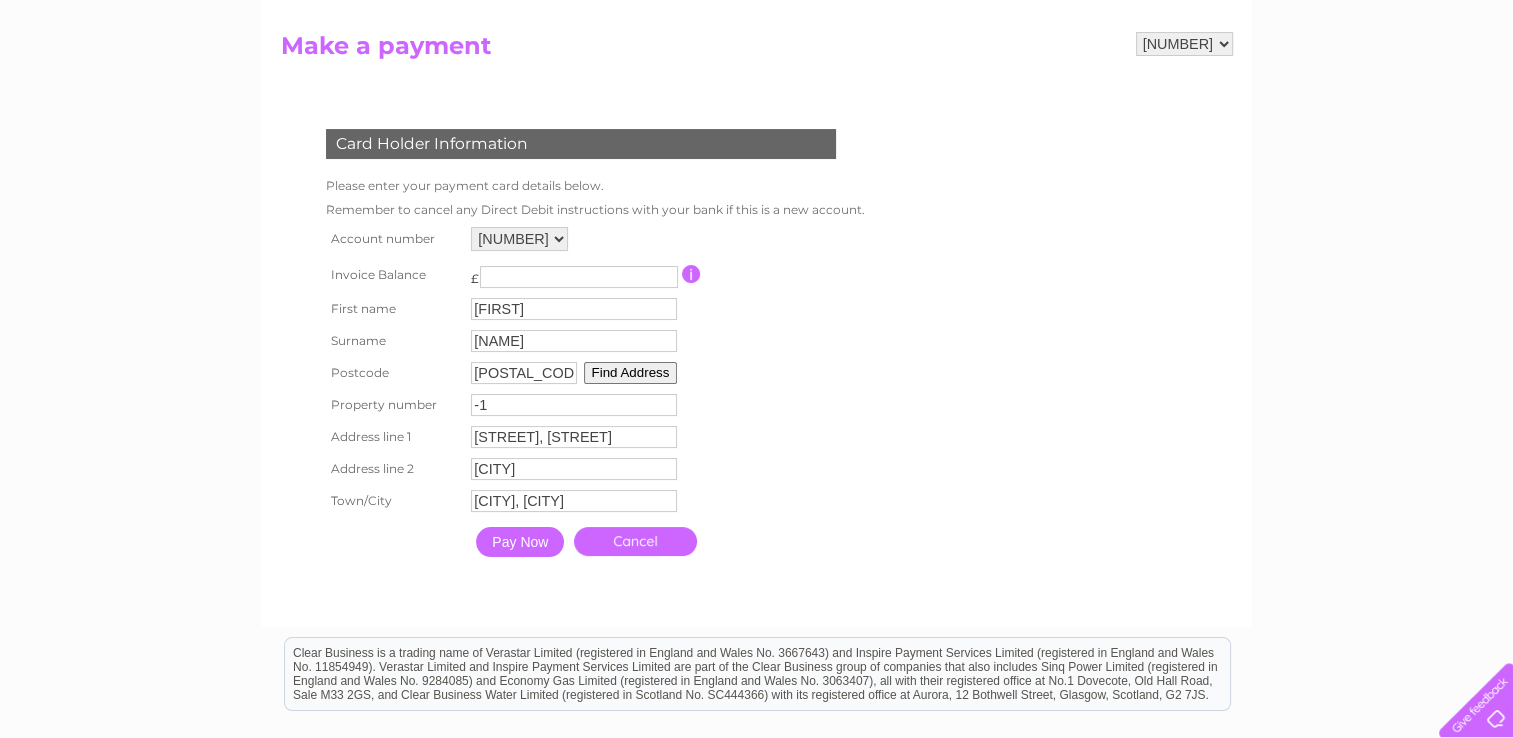type on "-1" 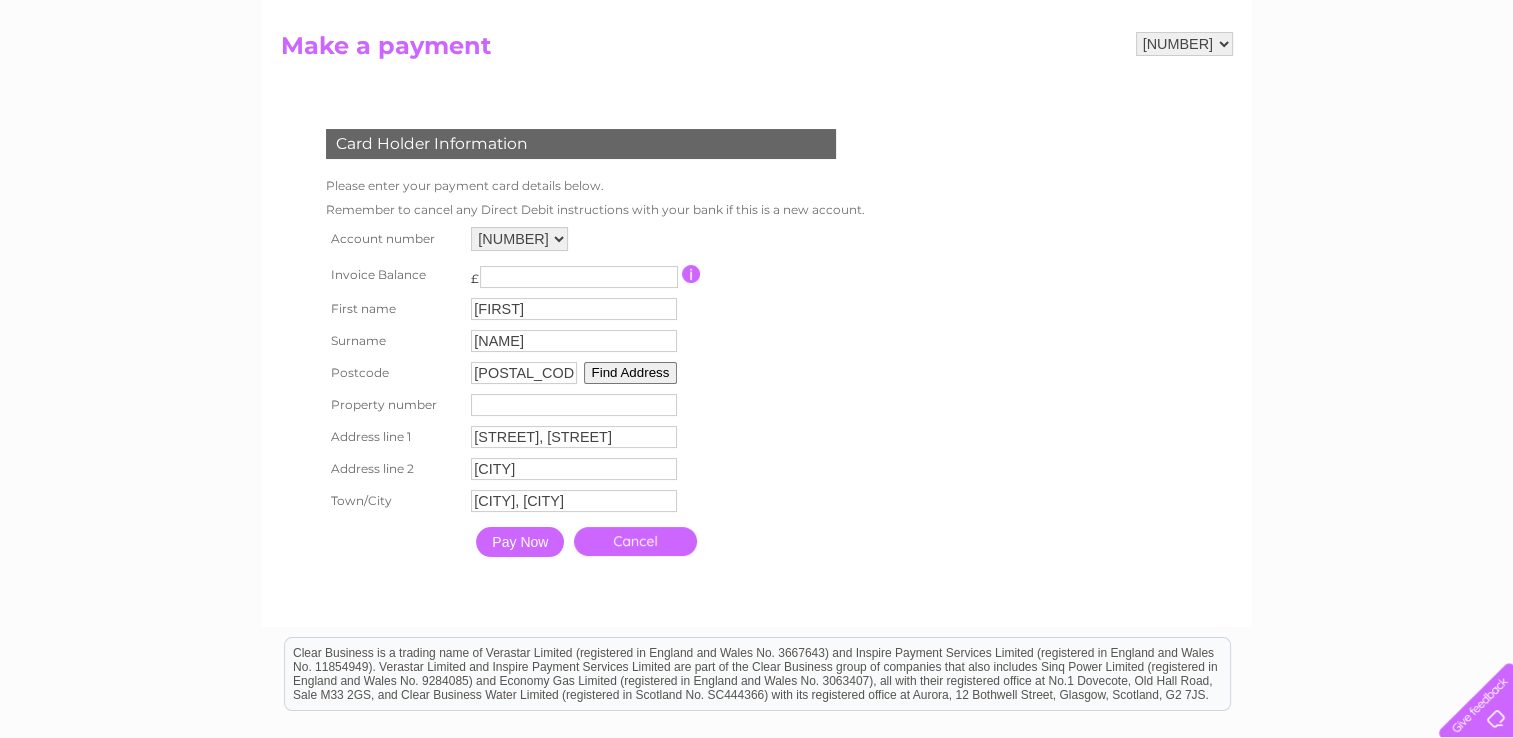 type 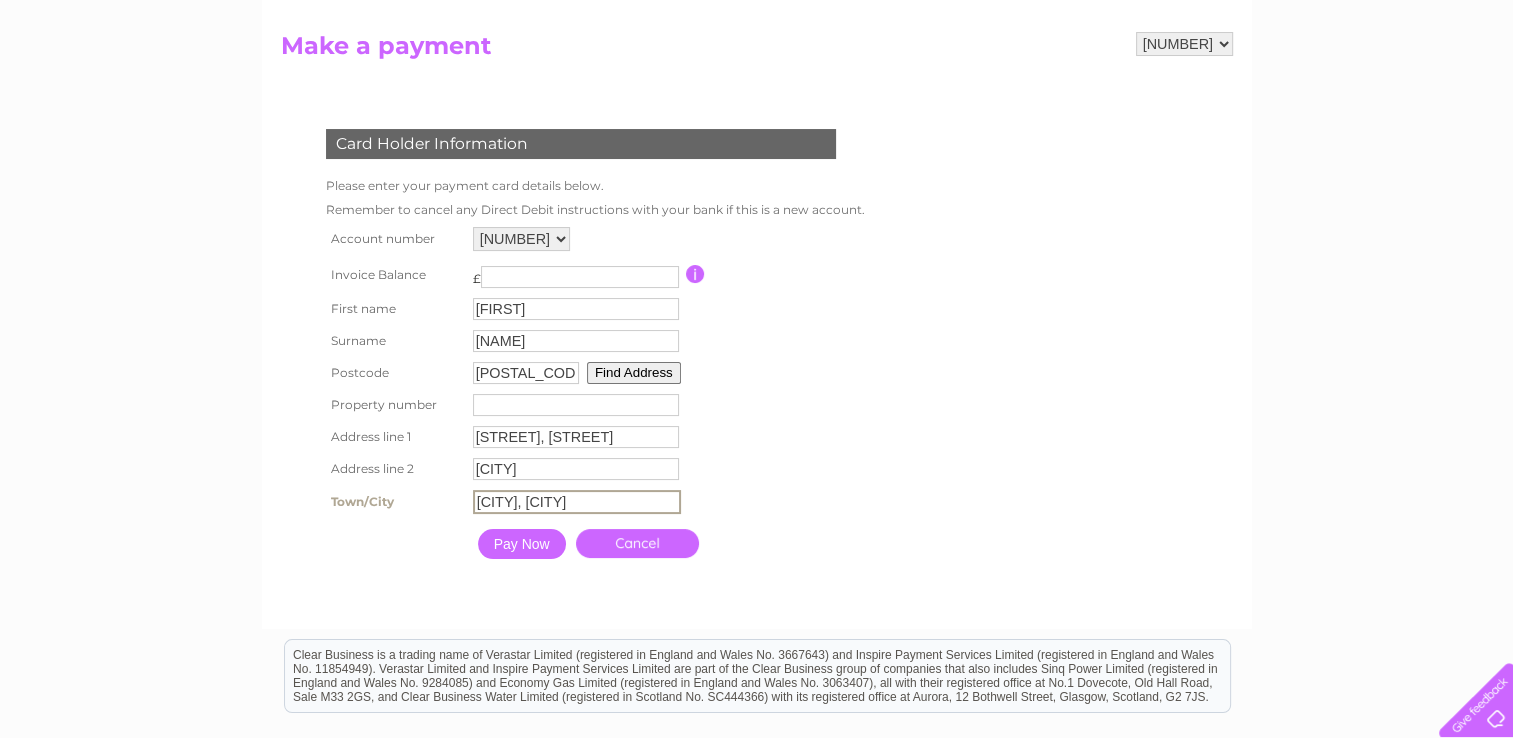 click on "Strathmiglo, Cupar" at bounding box center (577, 502) 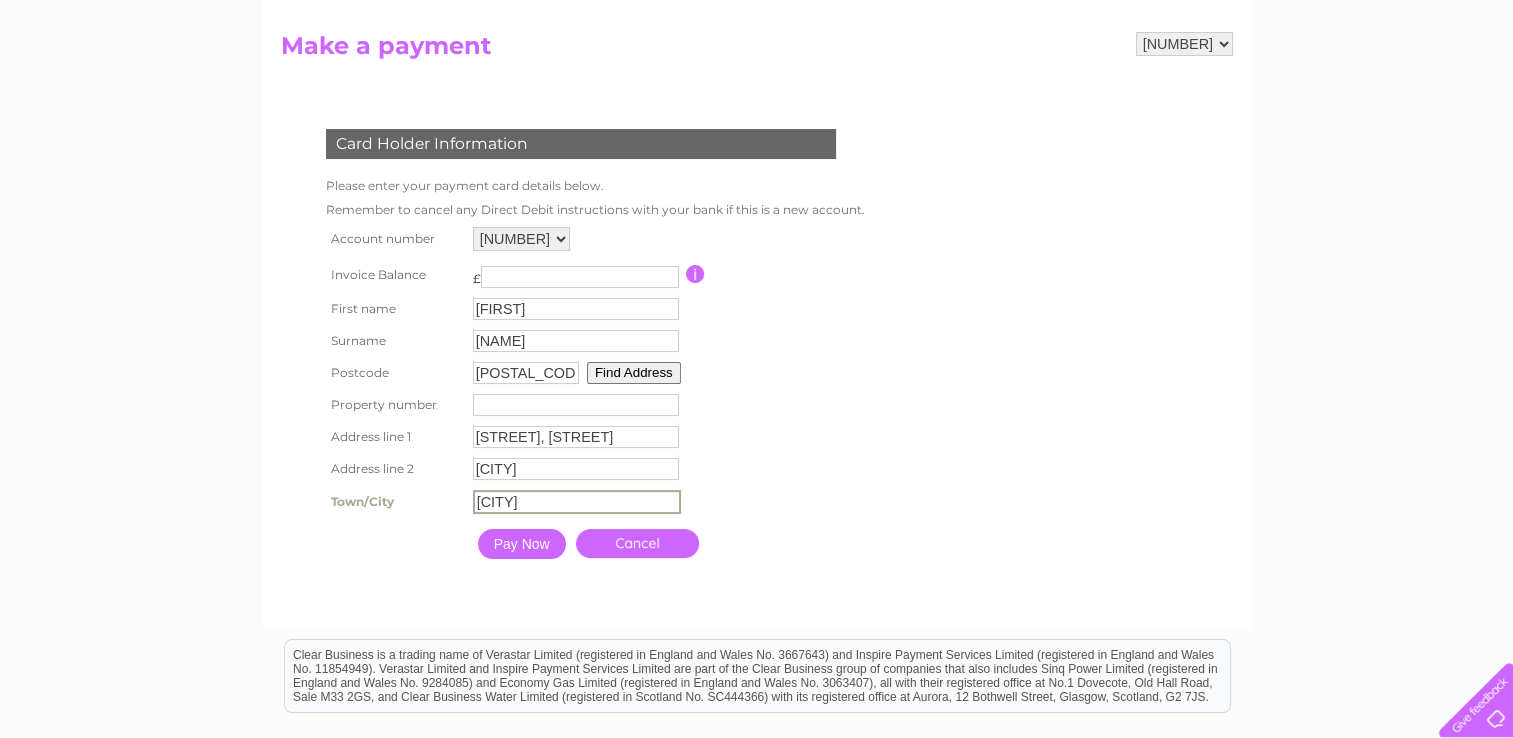 click on "Cupar" at bounding box center [577, 502] 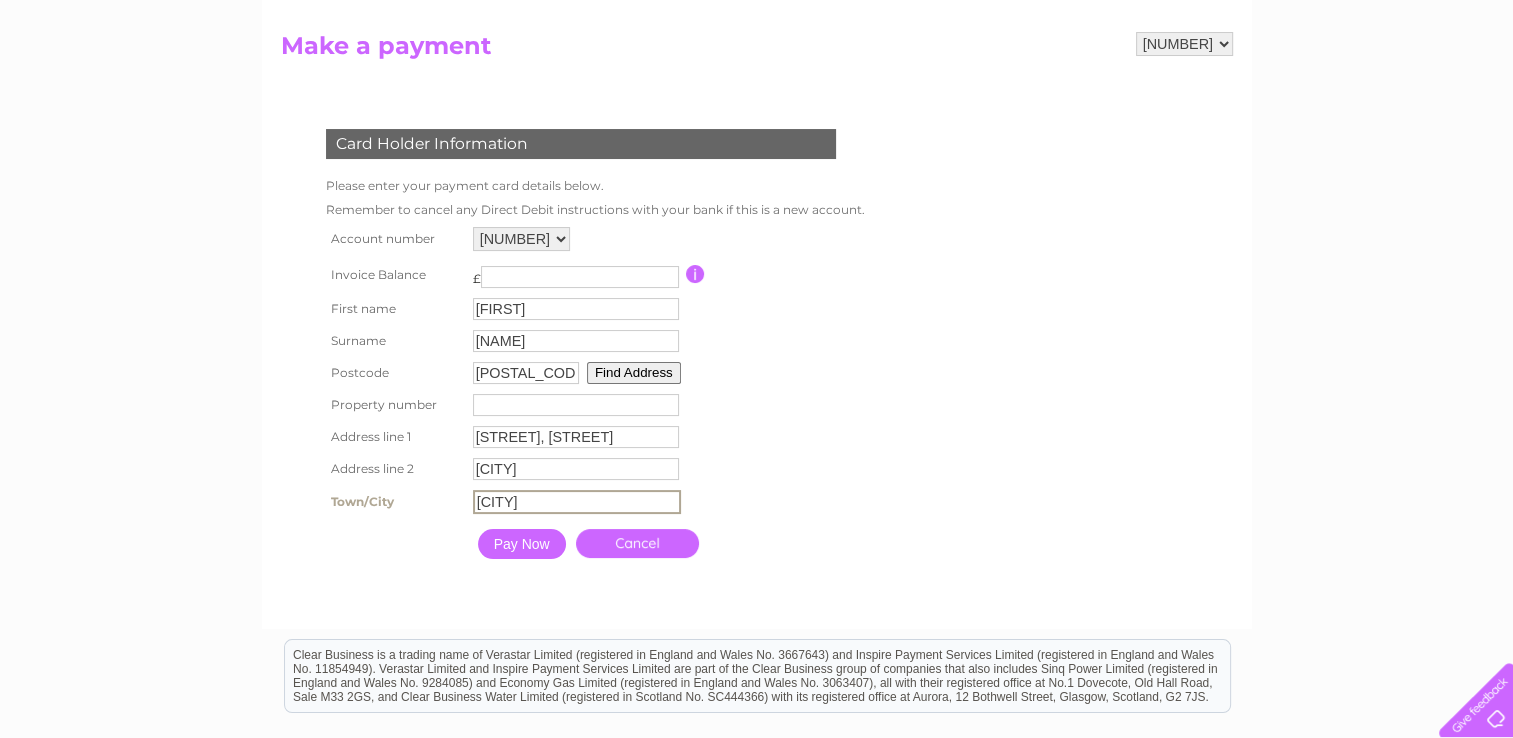 type on "Cupar, Fife" 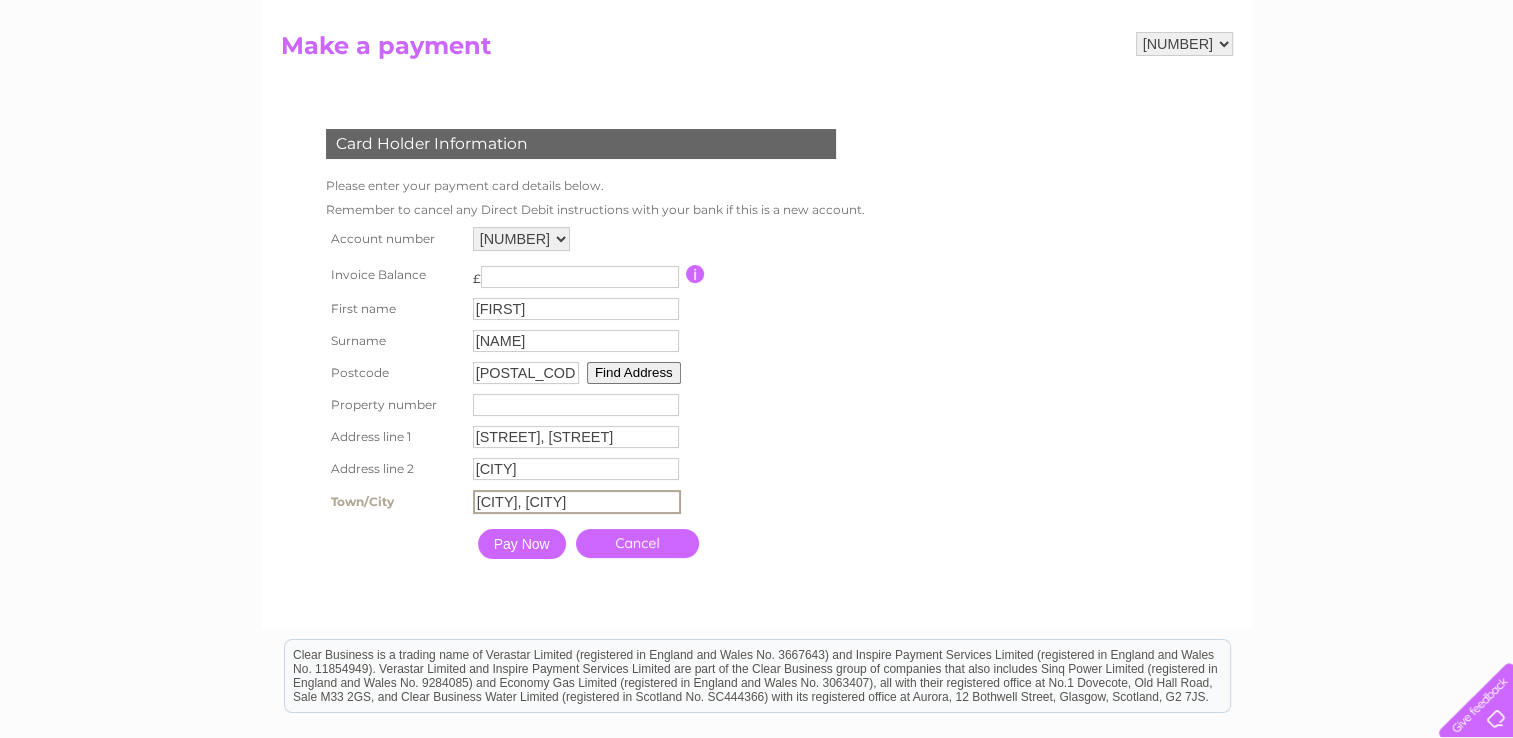 click on "Pay Now" at bounding box center (522, 544) 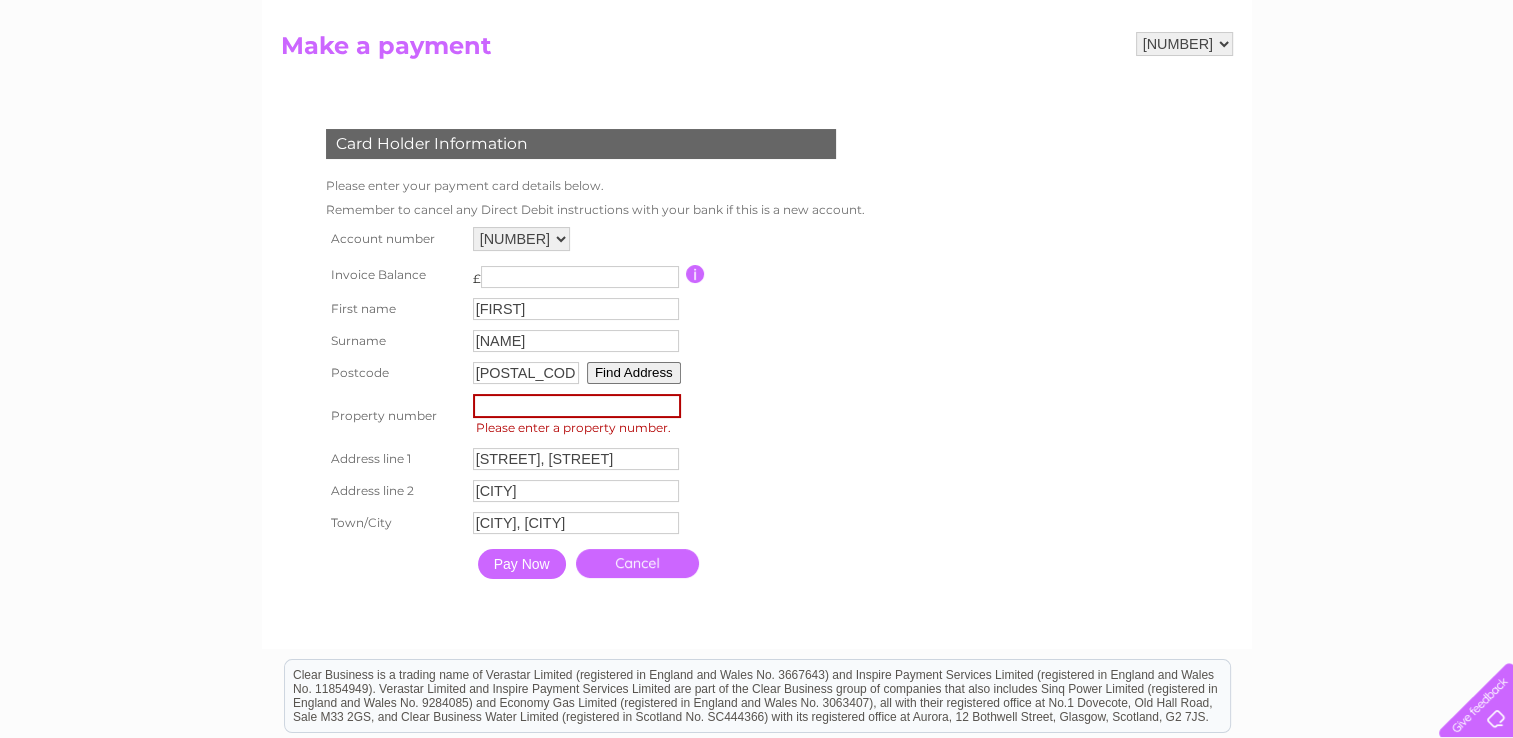 click at bounding box center (577, 406) 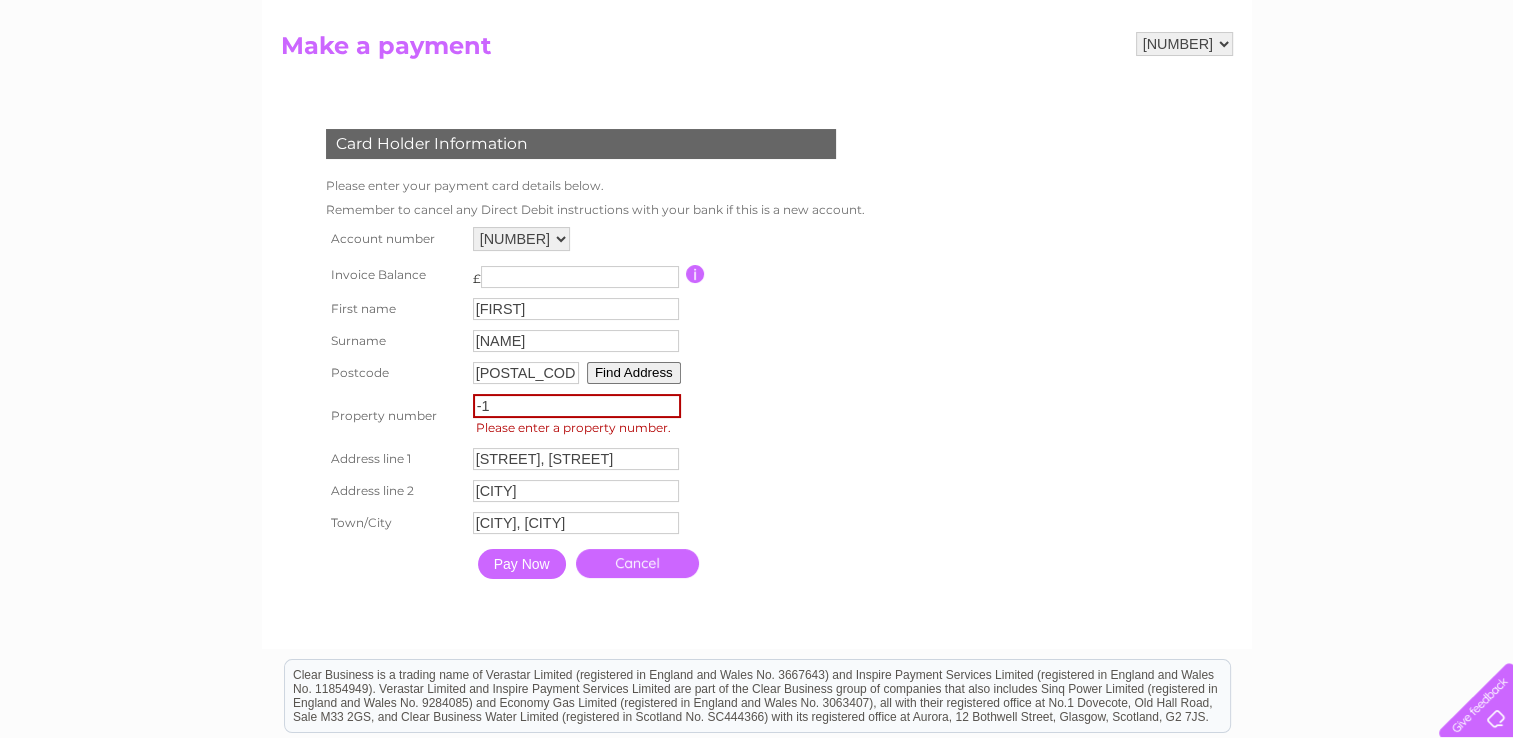 click on "-1" at bounding box center [577, 406] 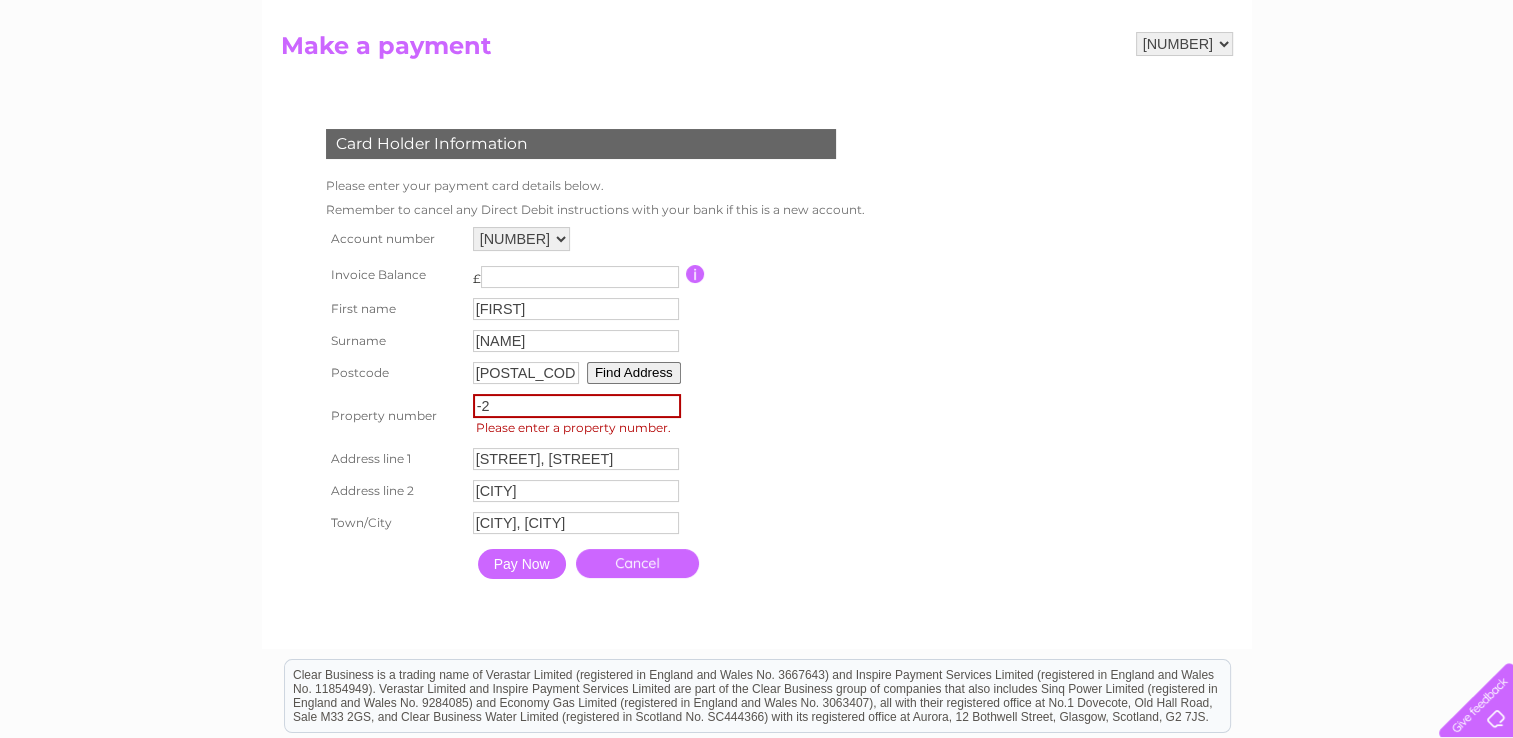 click on "-2" at bounding box center (577, 406) 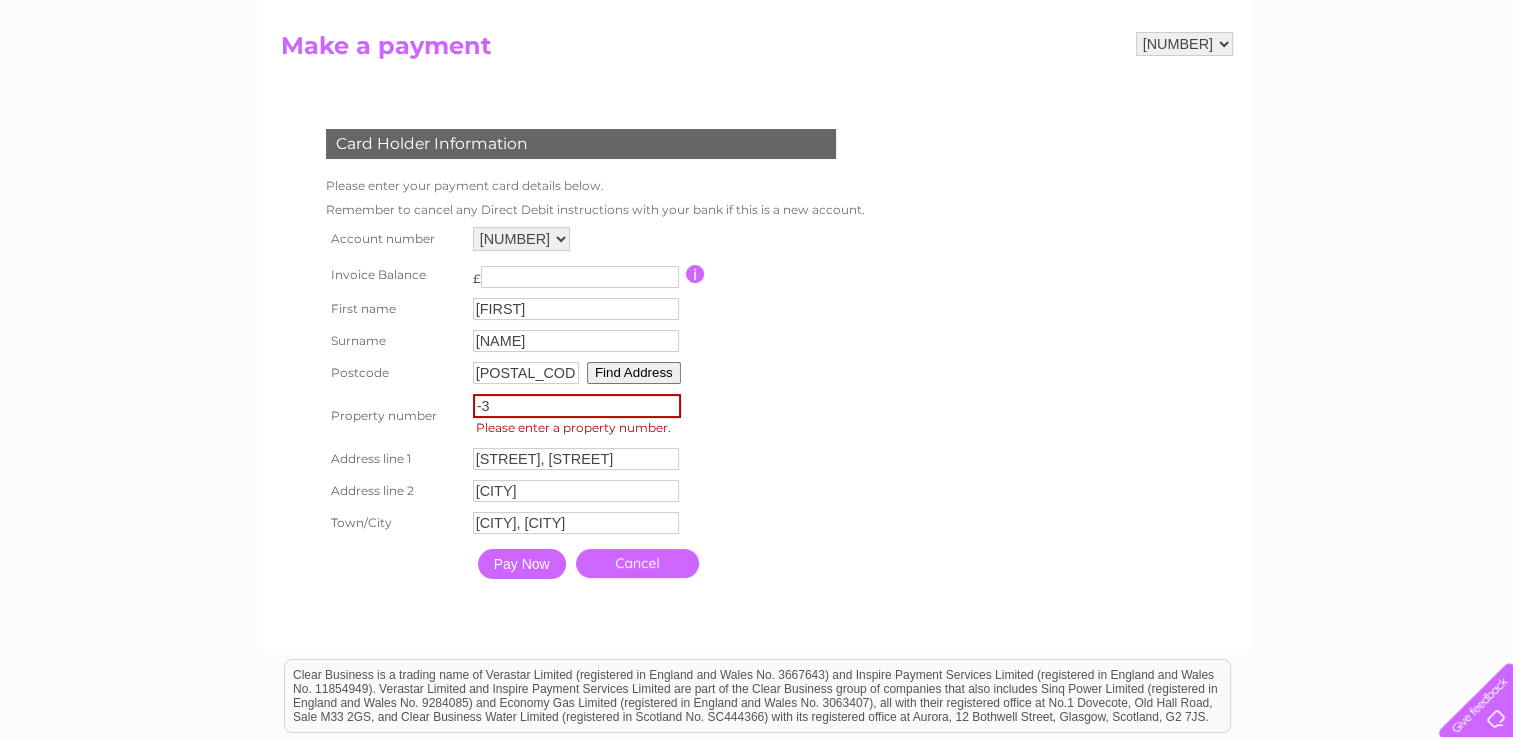 click on "-3" at bounding box center (577, 406) 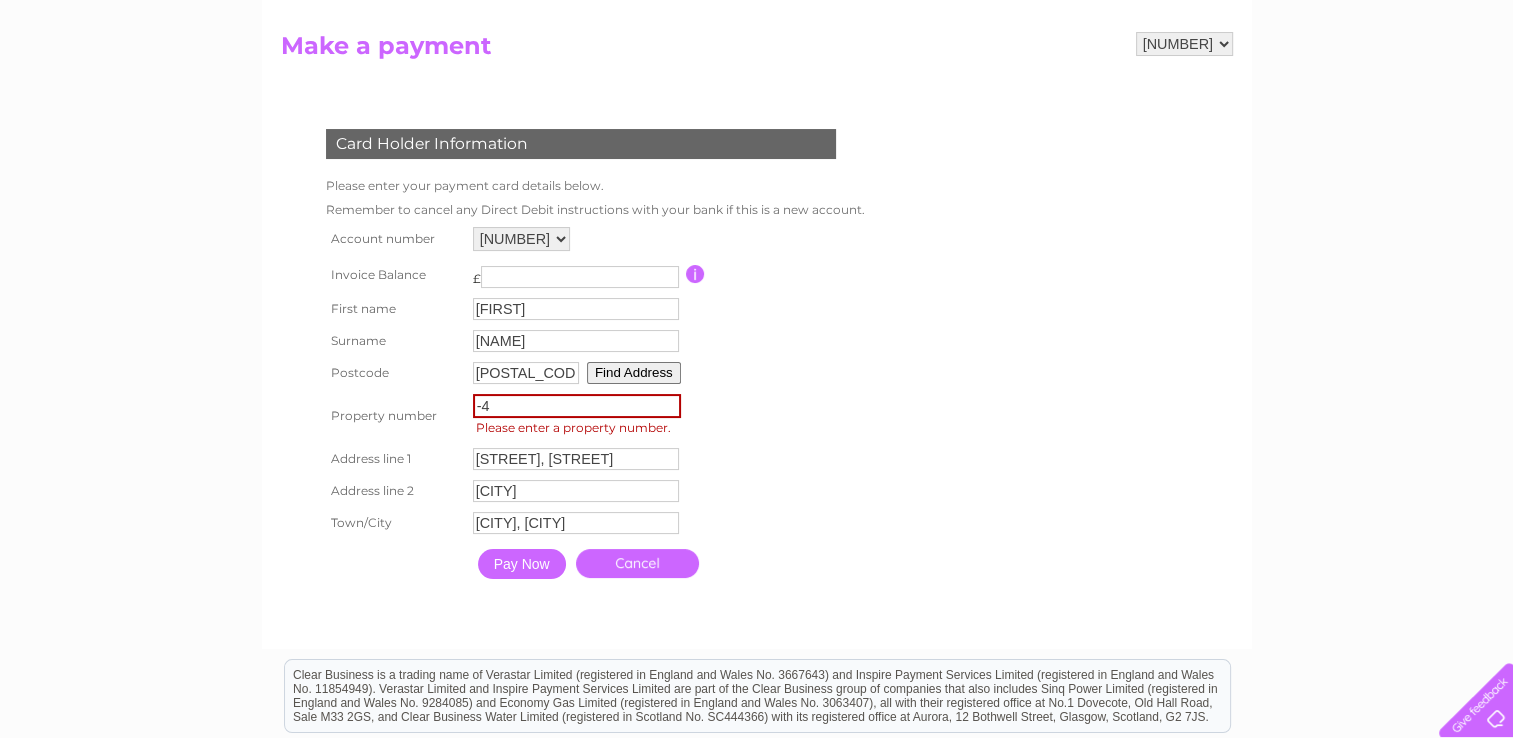 click on "-4" at bounding box center [577, 406] 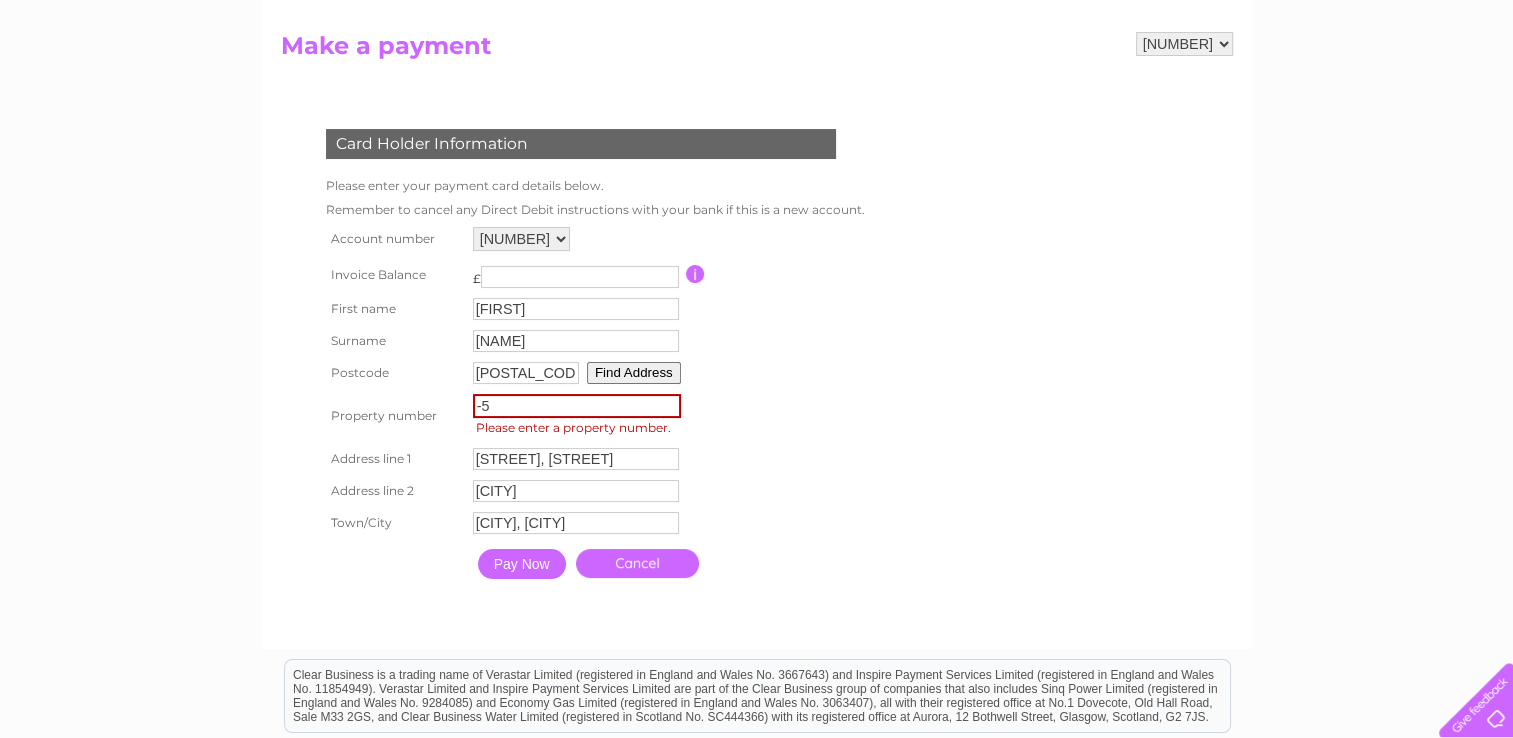 click on "-5" at bounding box center [577, 406] 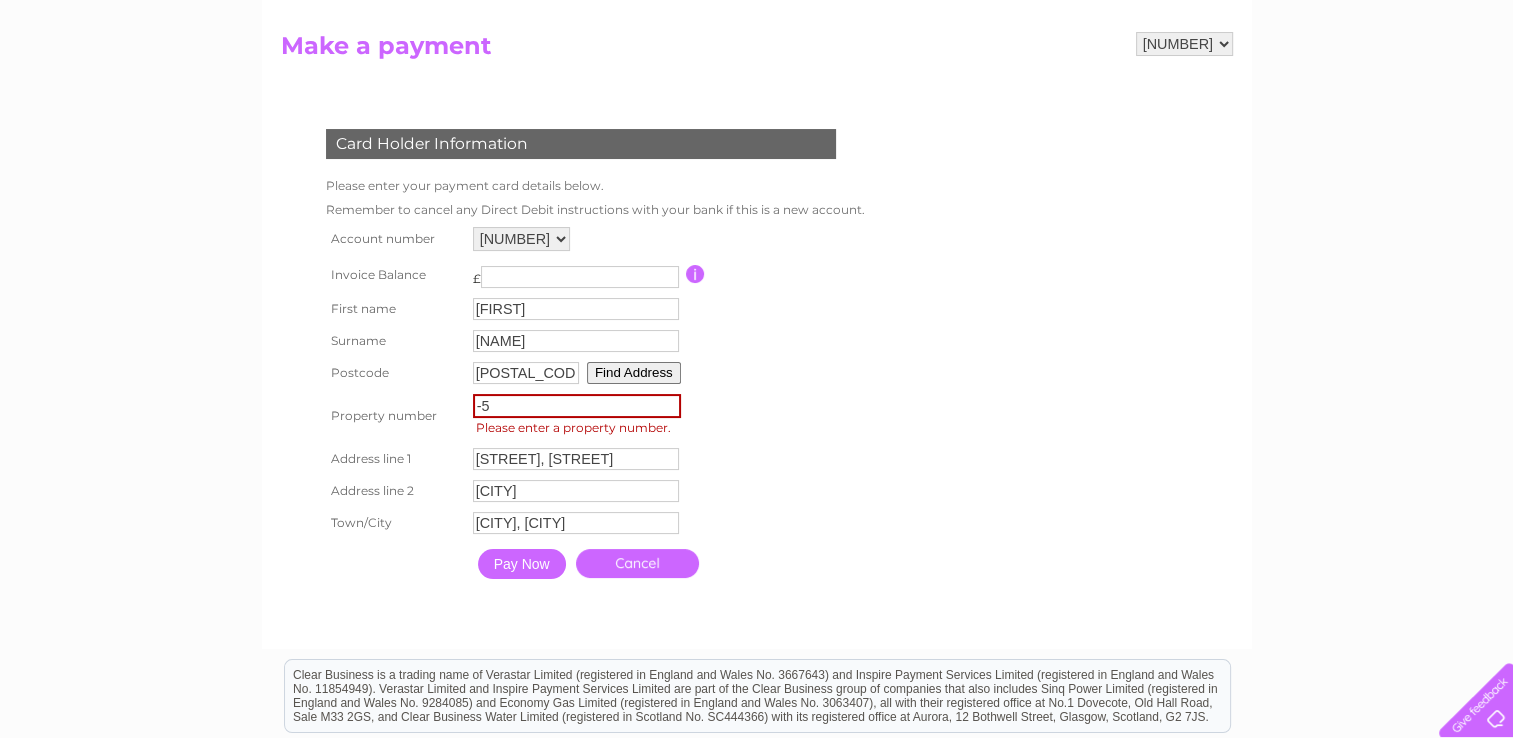click on "-6" at bounding box center (577, 406) 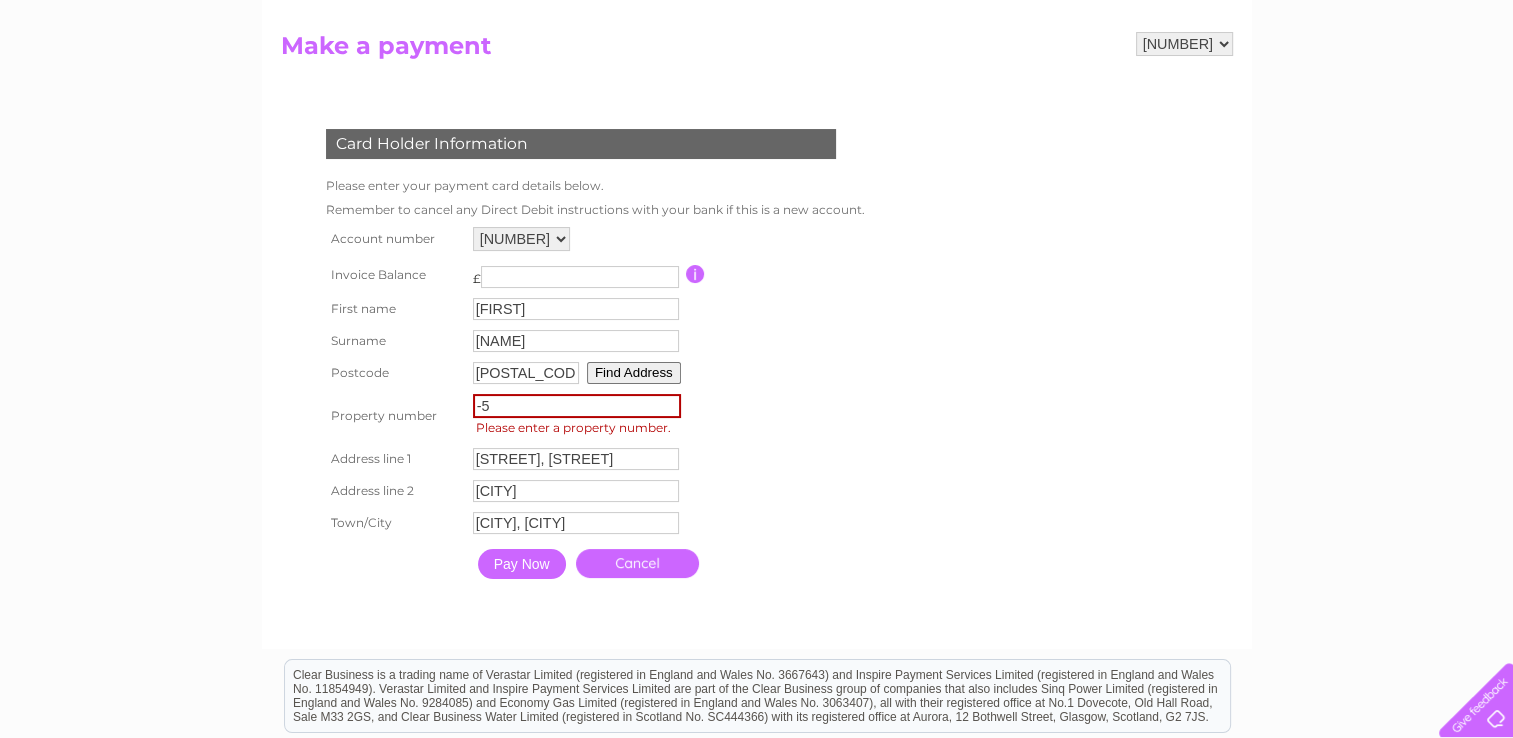 click on "-12" at bounding box center [577, 406] 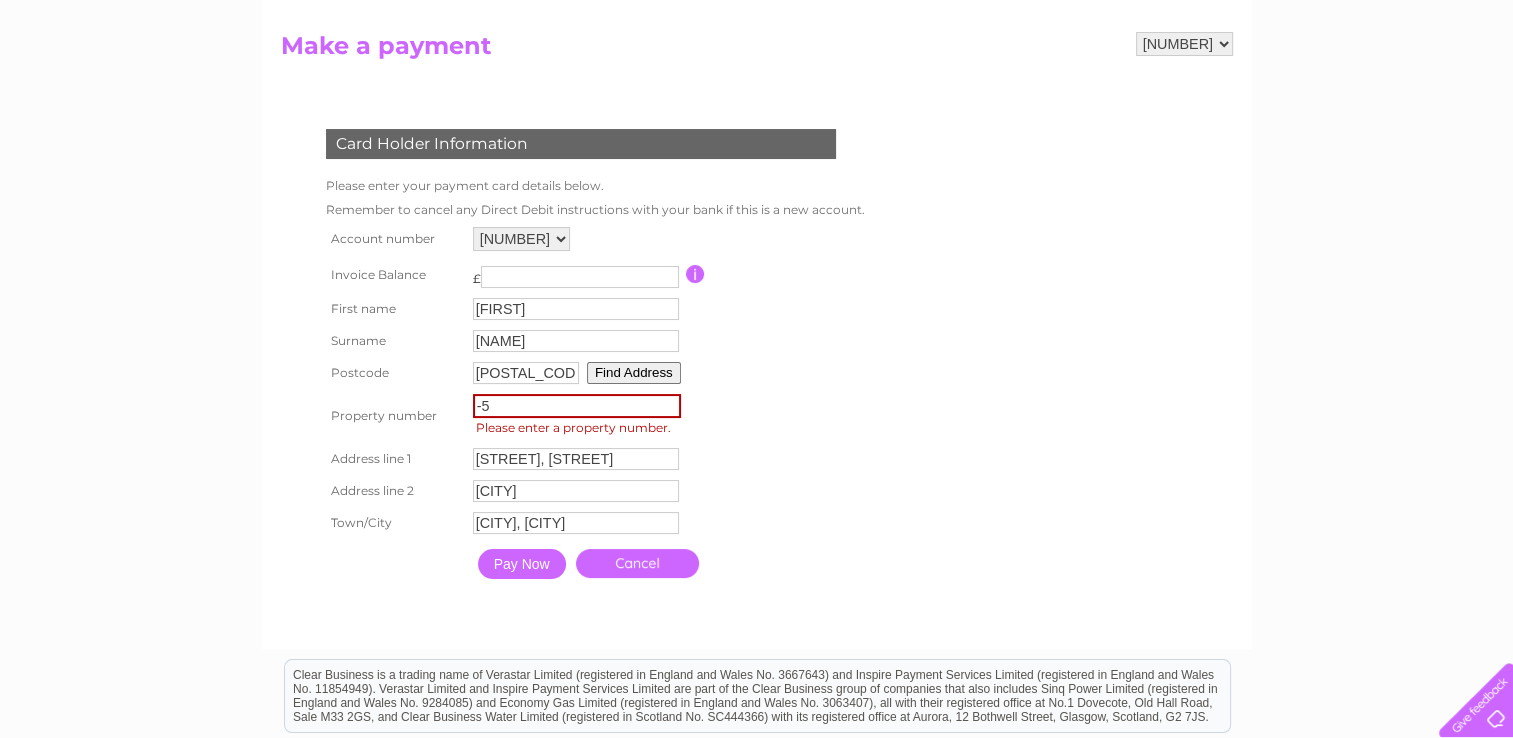 click on "-13" at bounding box center (577, 406) 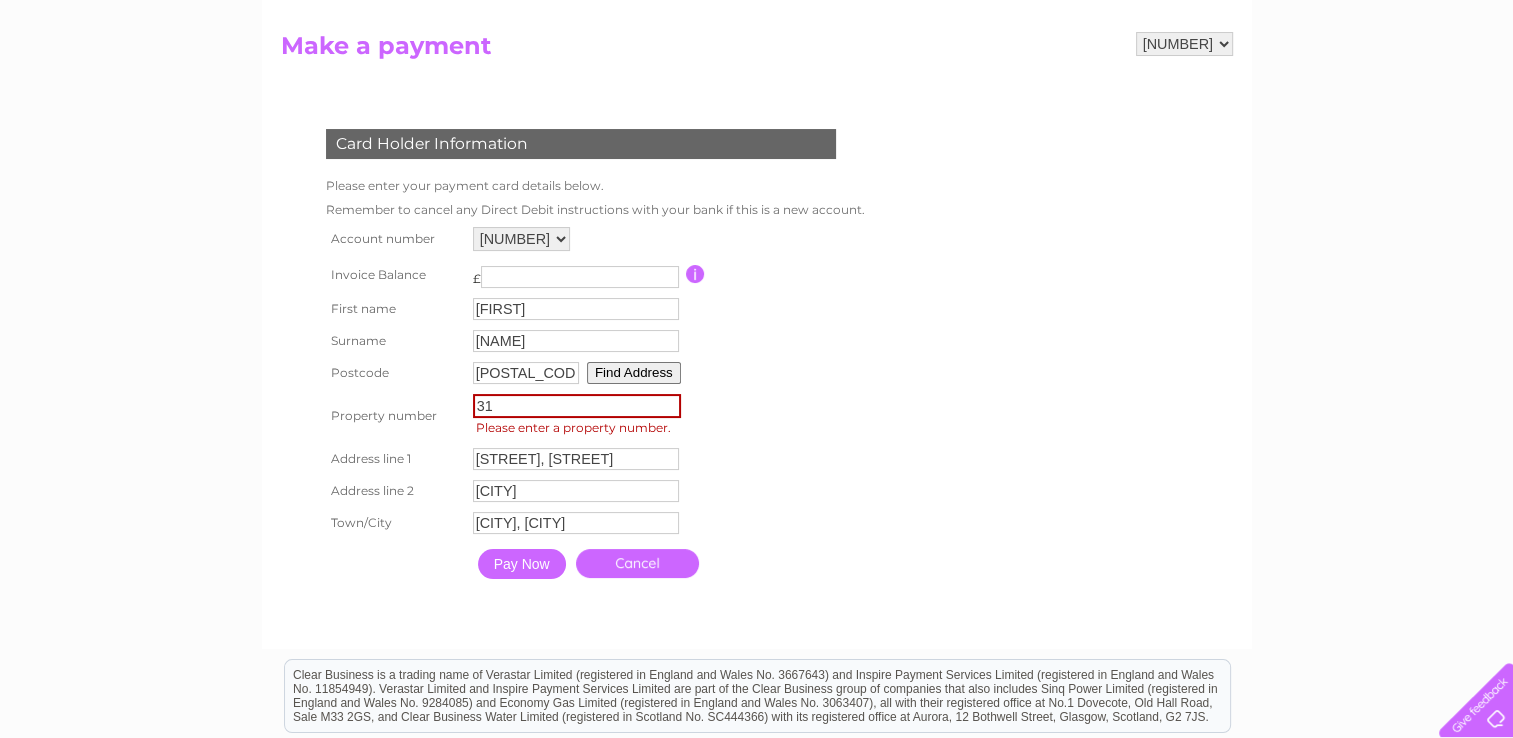 click on "31" at bounding box center [577, 406] 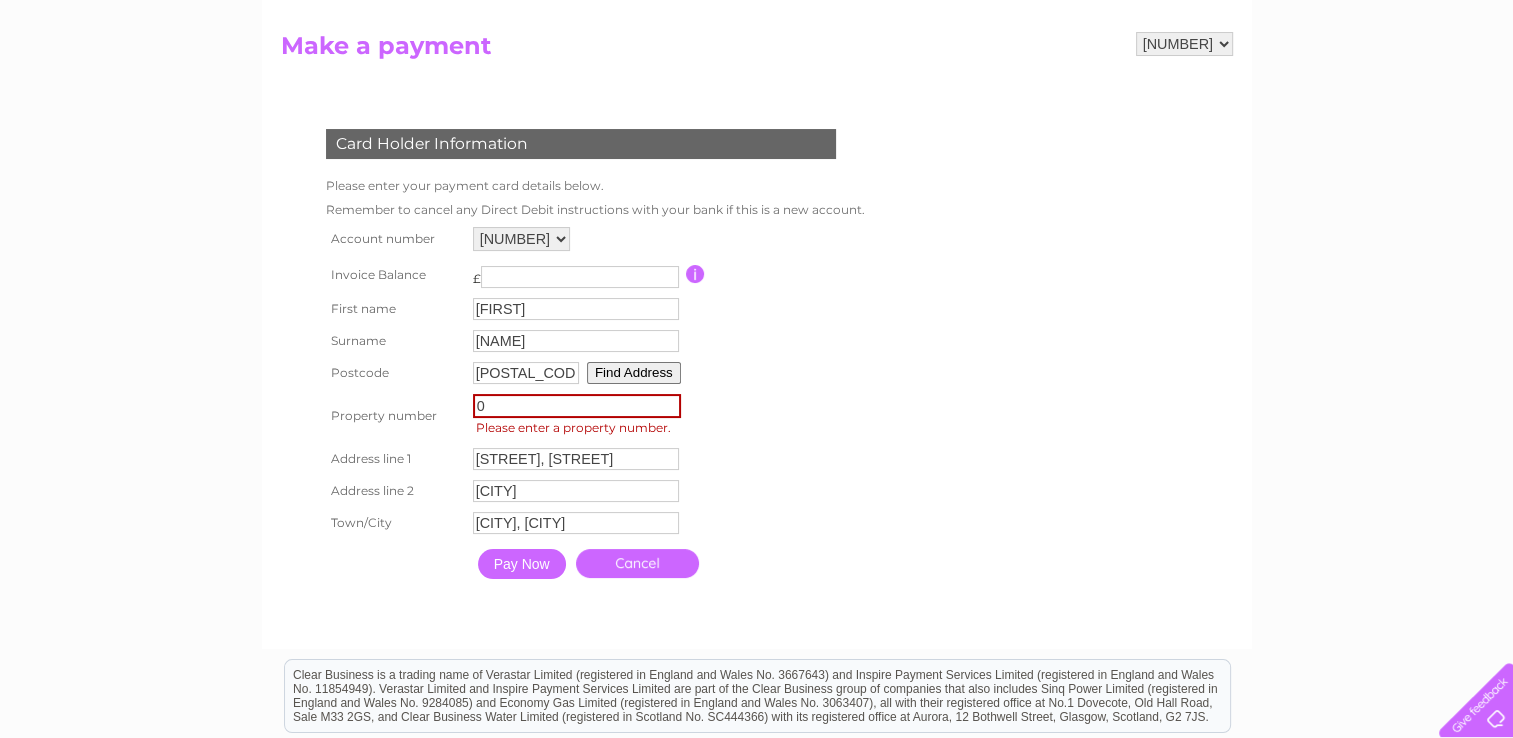 type on "0" 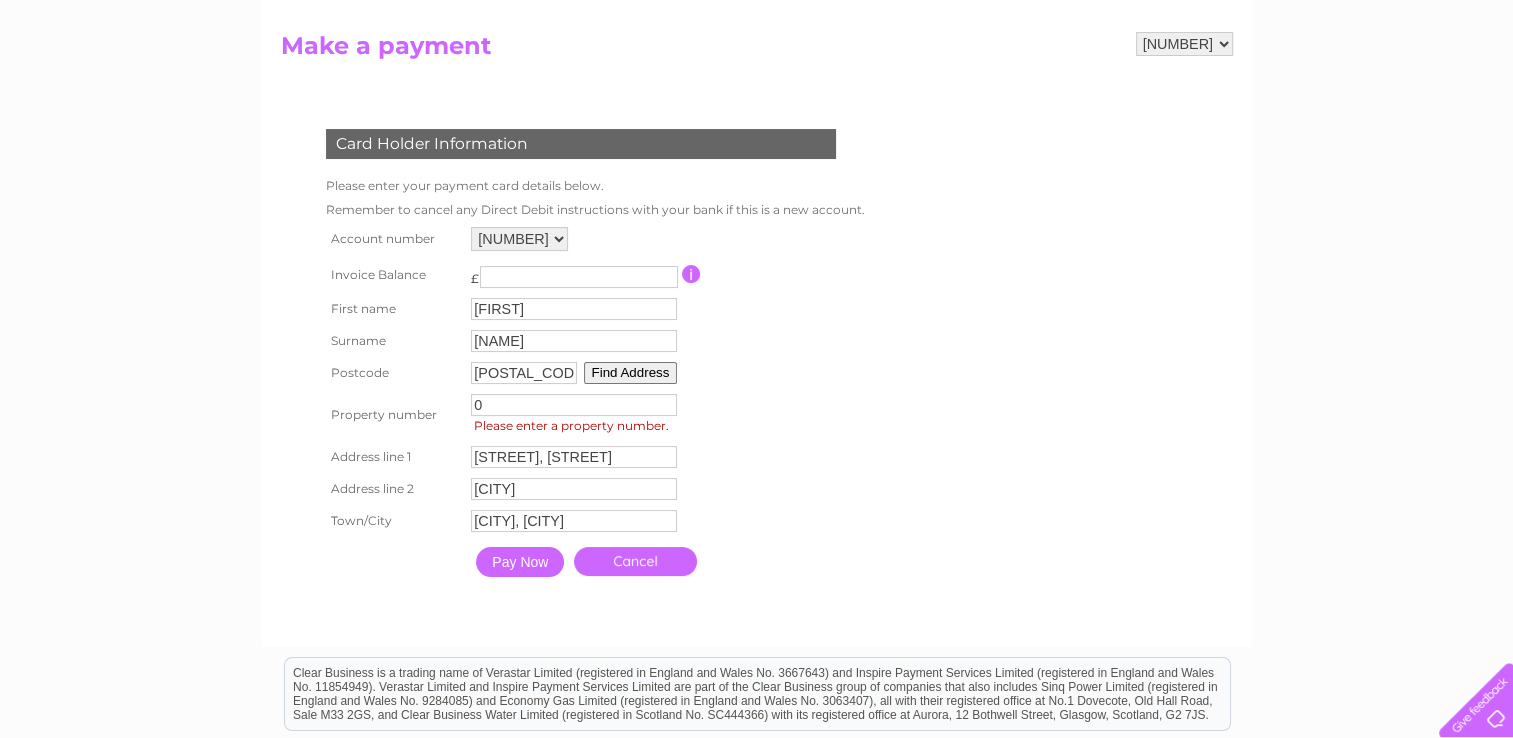 click on "Pay Now" at bounding box center (520, 562) 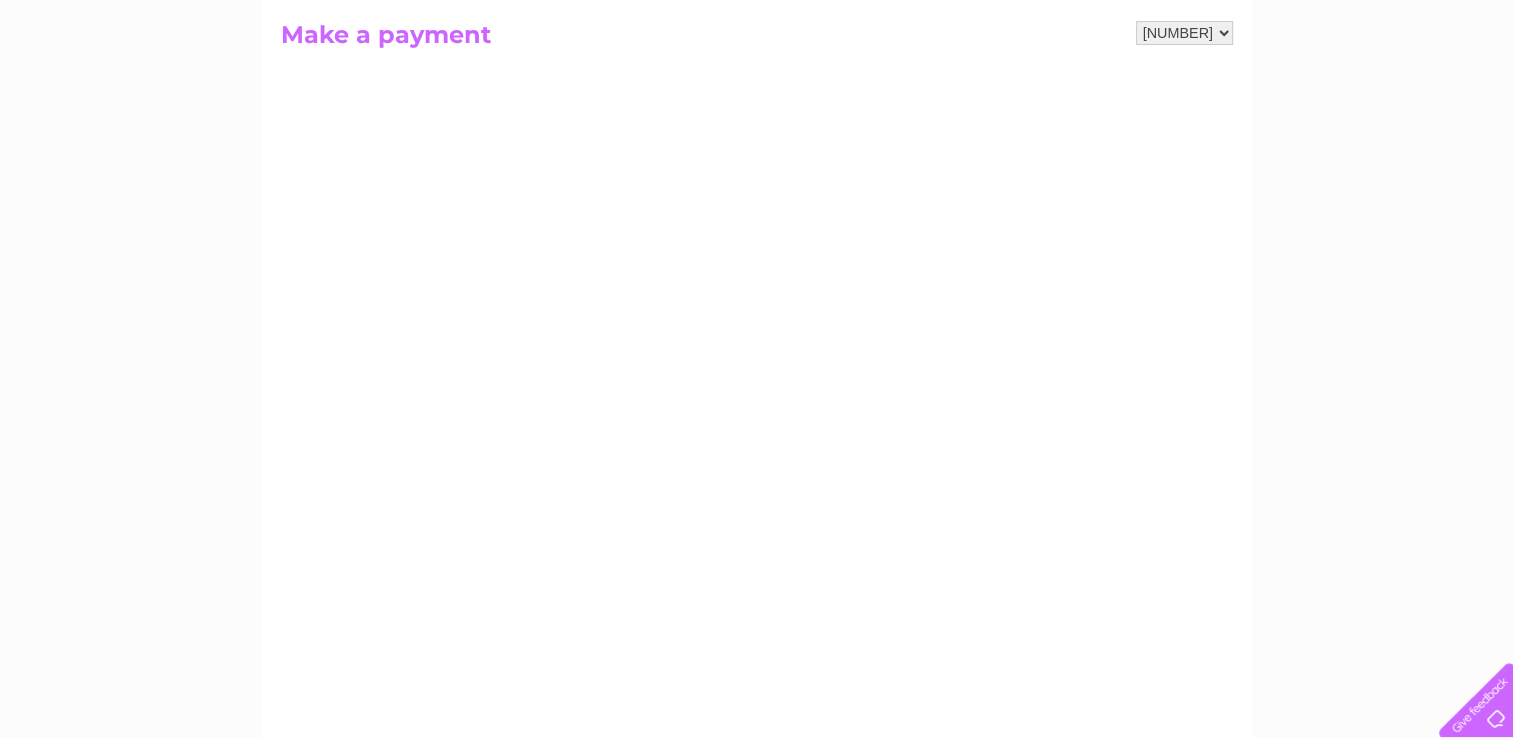 scroll, scrollTop: 204, scrollLeft: 0, axis: vertical 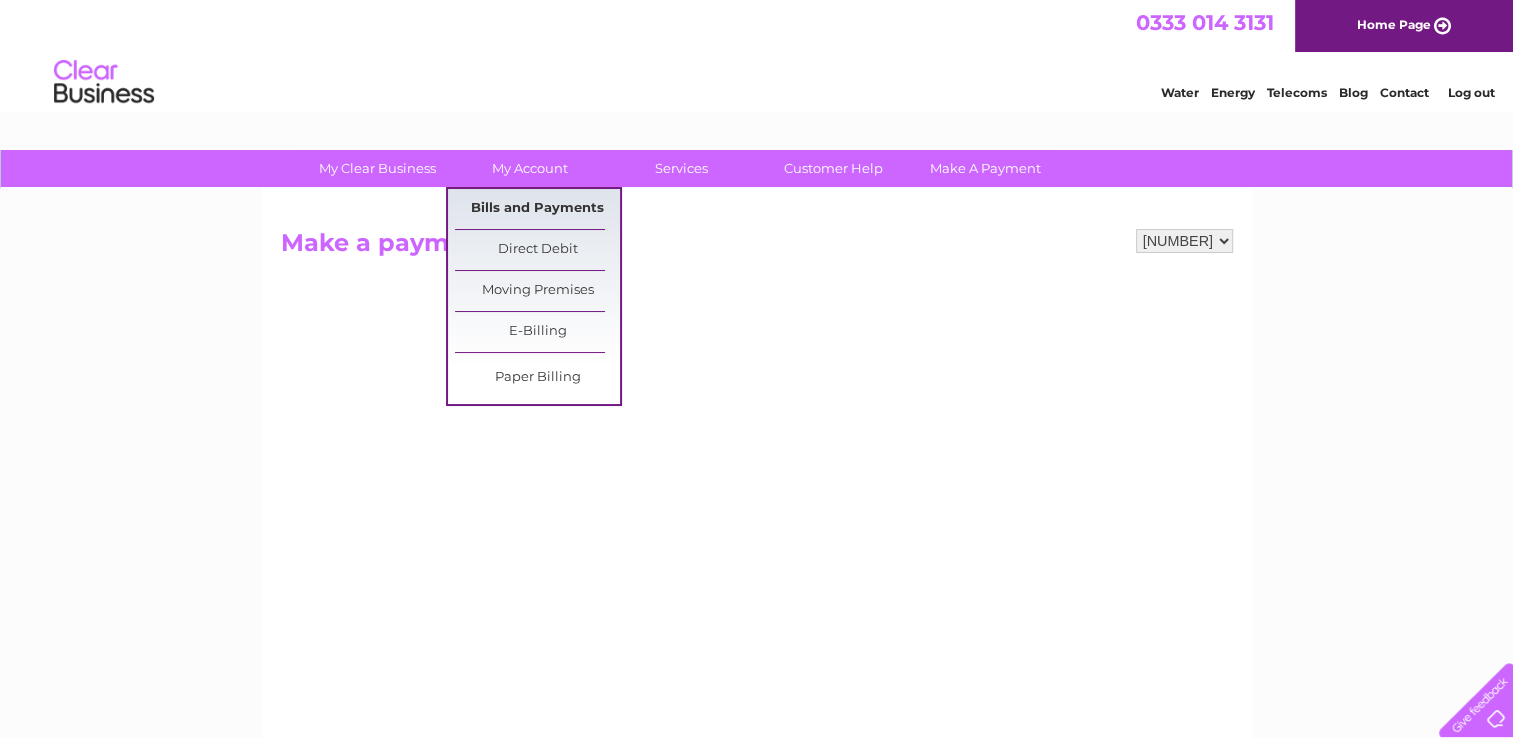 click on "Bills and Payments" at bounding box center [537, 209] 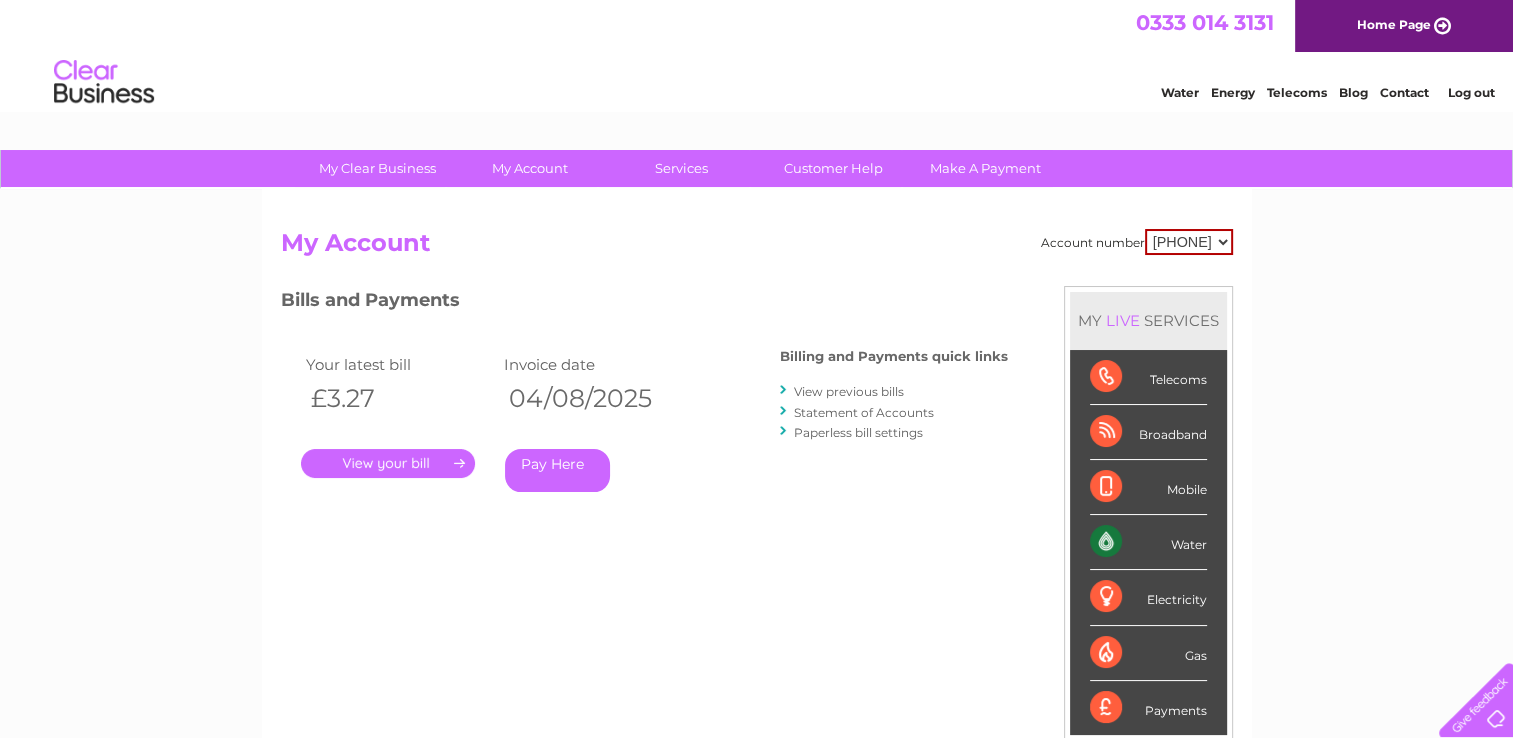 scroll, scrollTop: 0, scrollLeft: 0, axis: both 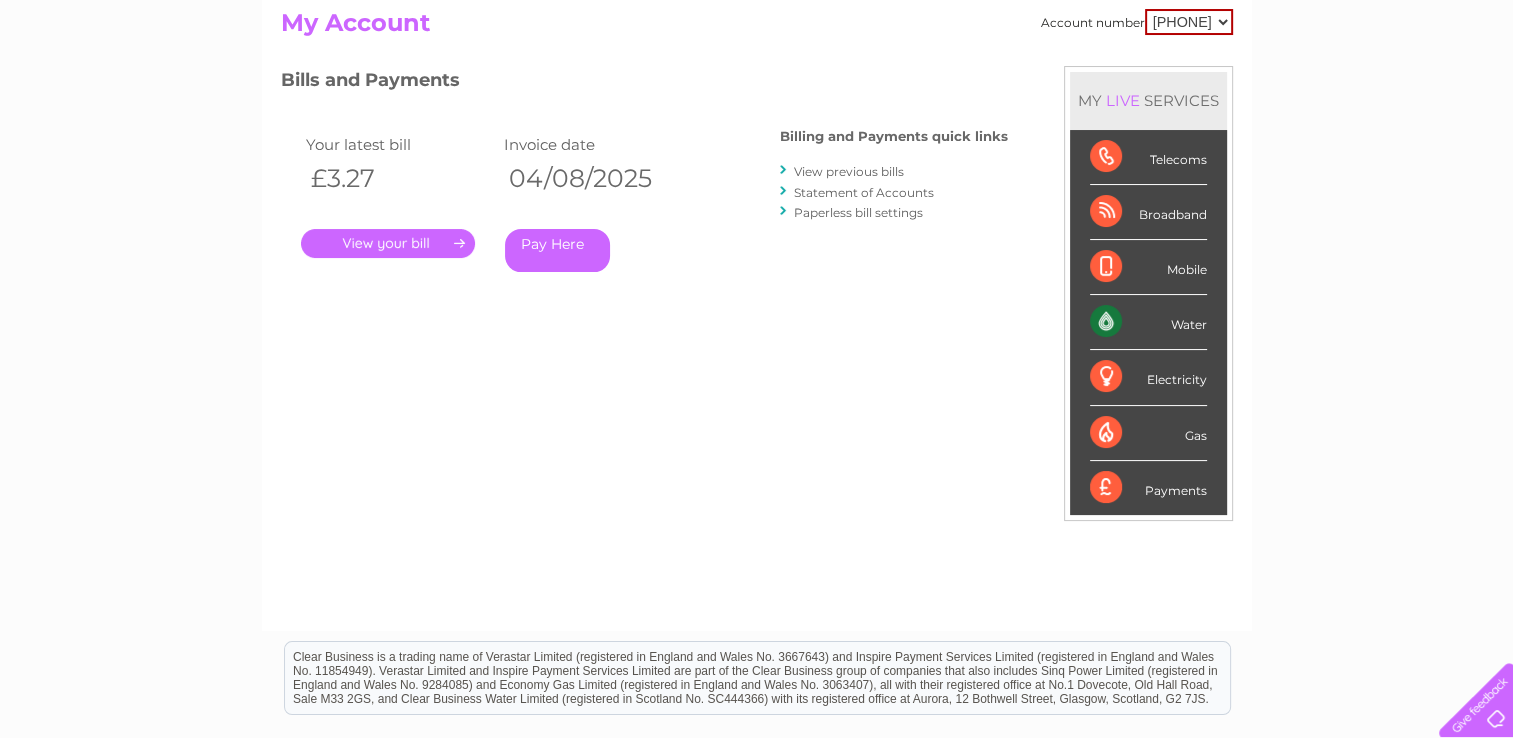 click on "Pay Here" at bounding box center (557, 250) 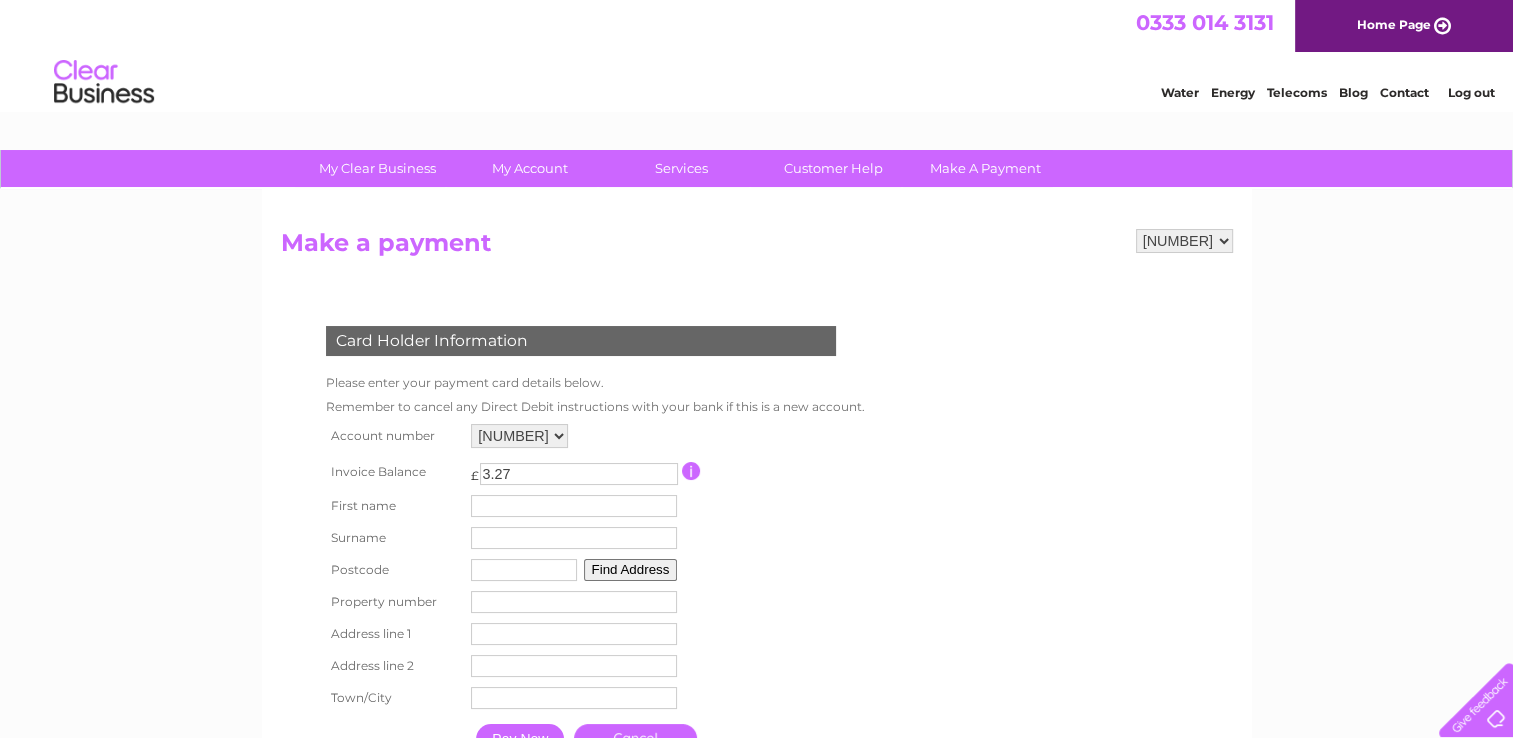scroll, scrollTop: 0, scrollLeft: 0, axis: both 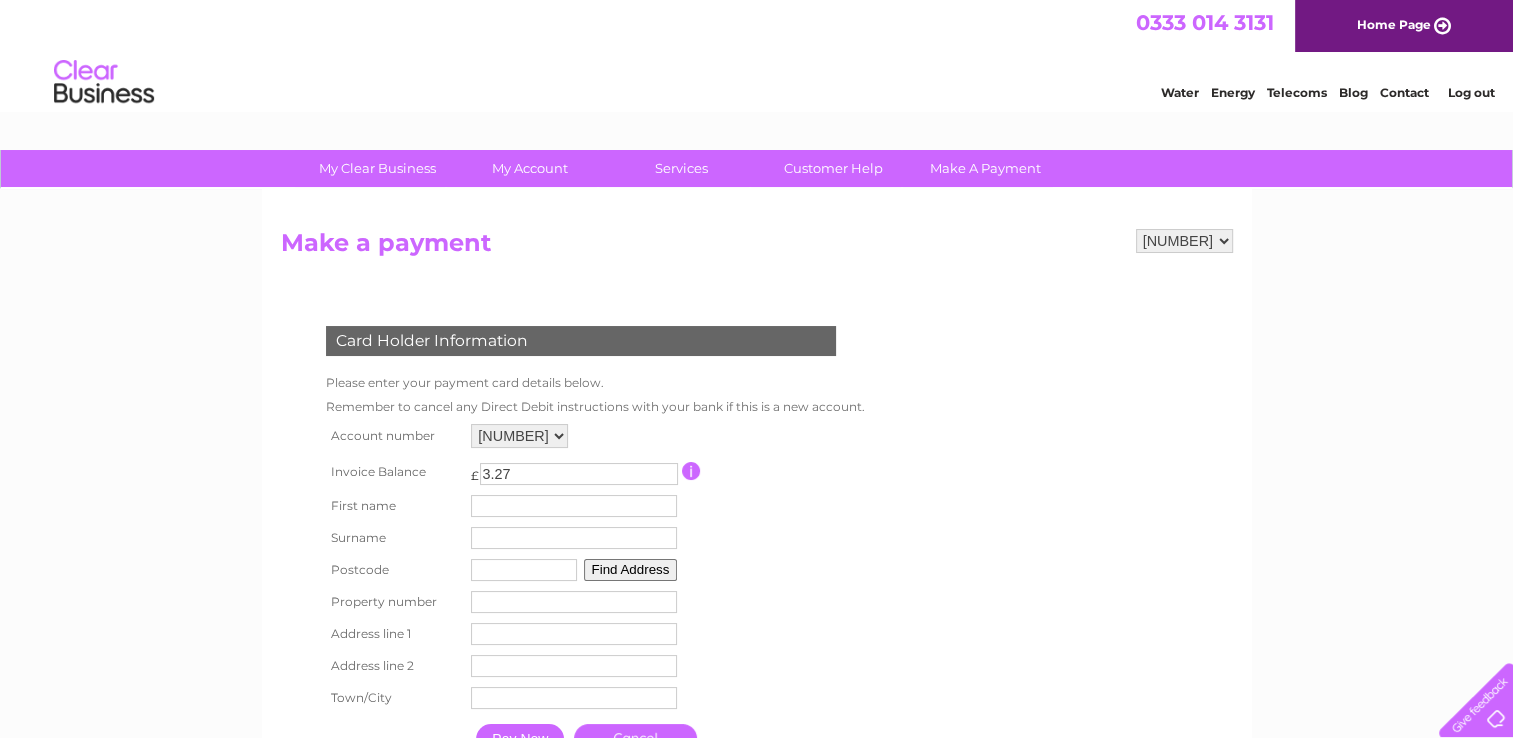 click at bounding box center (574, 506) 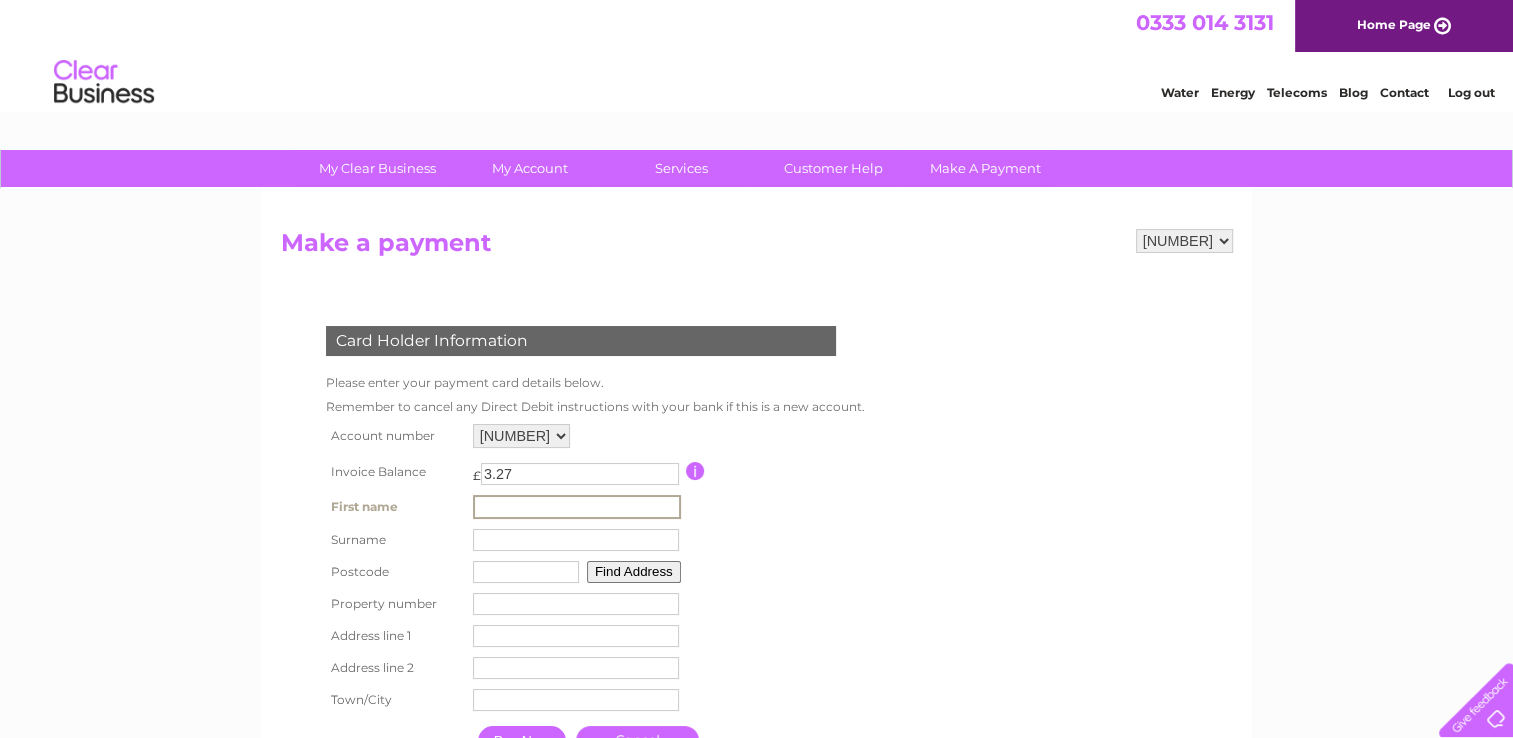 type on "[FIRST]" 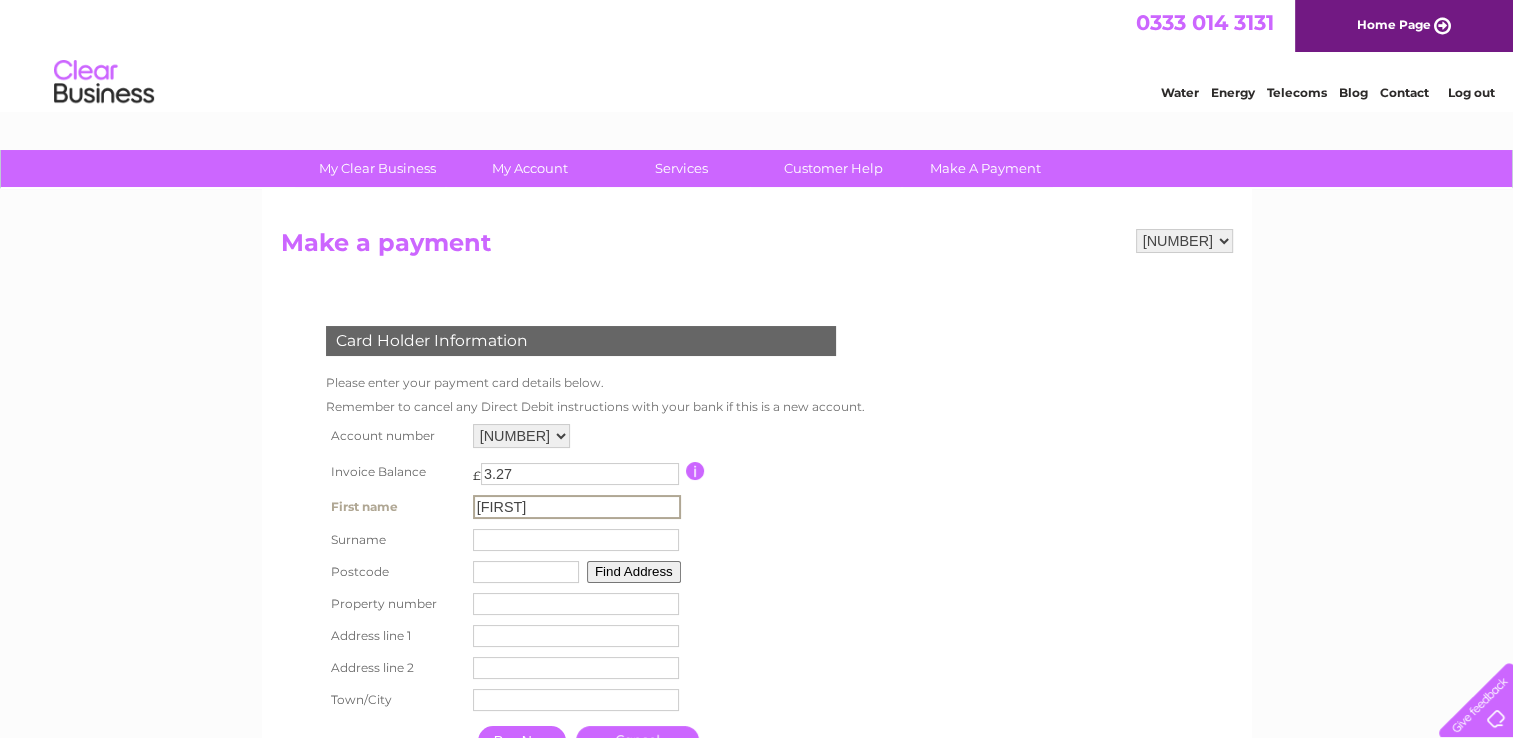 type on "Fox" 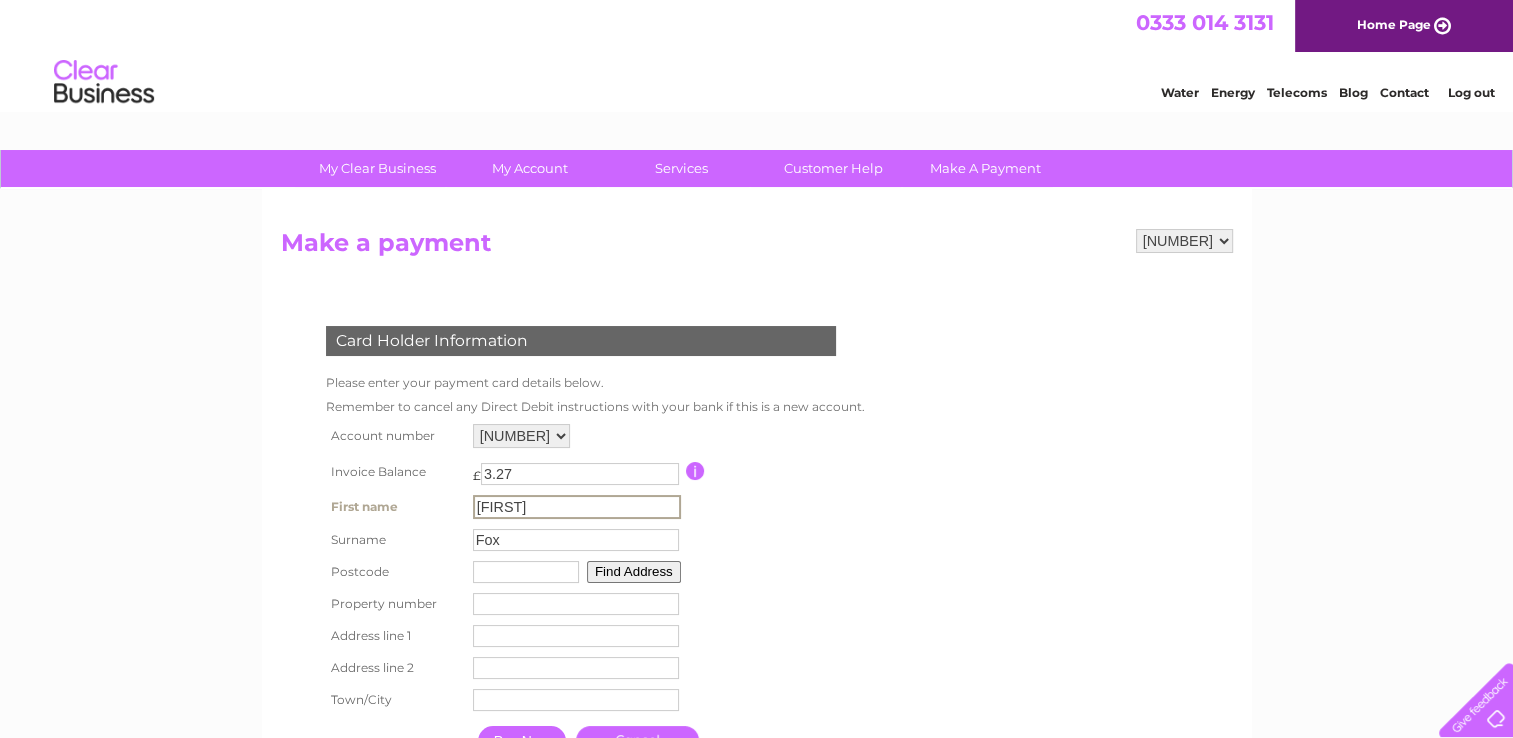 type on "[POSTAL_CODE]" 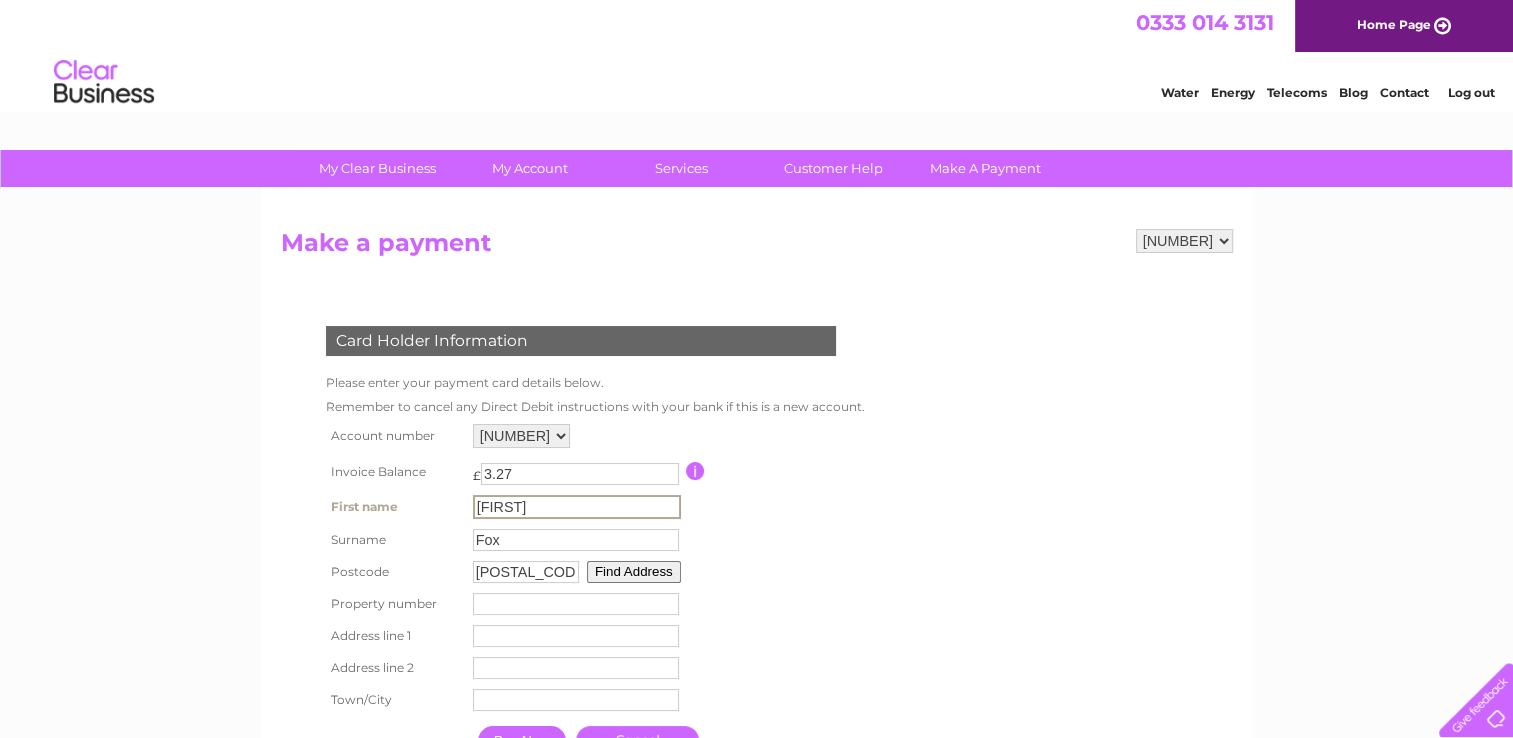 type on "[NAME] Cottage," 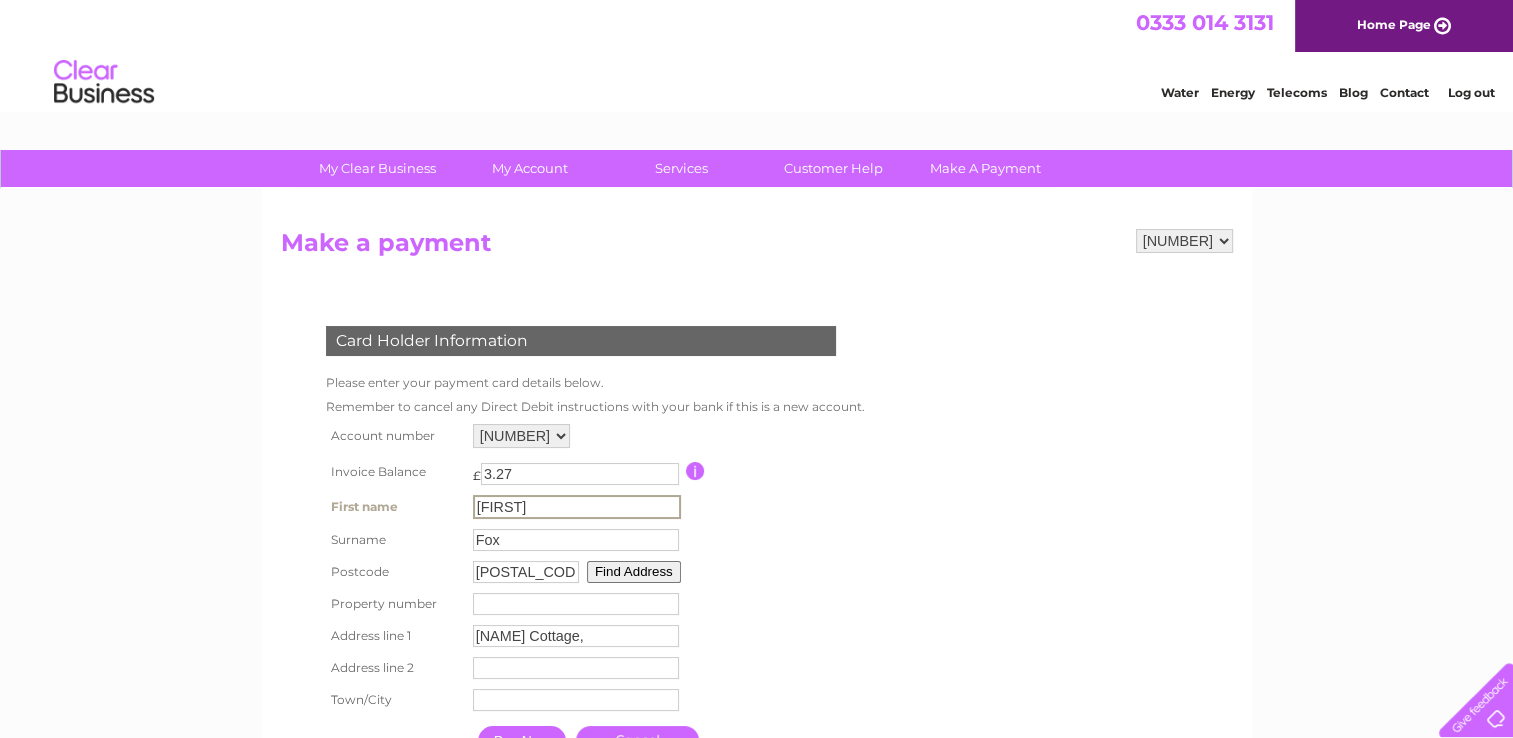 type on "[LAST]" 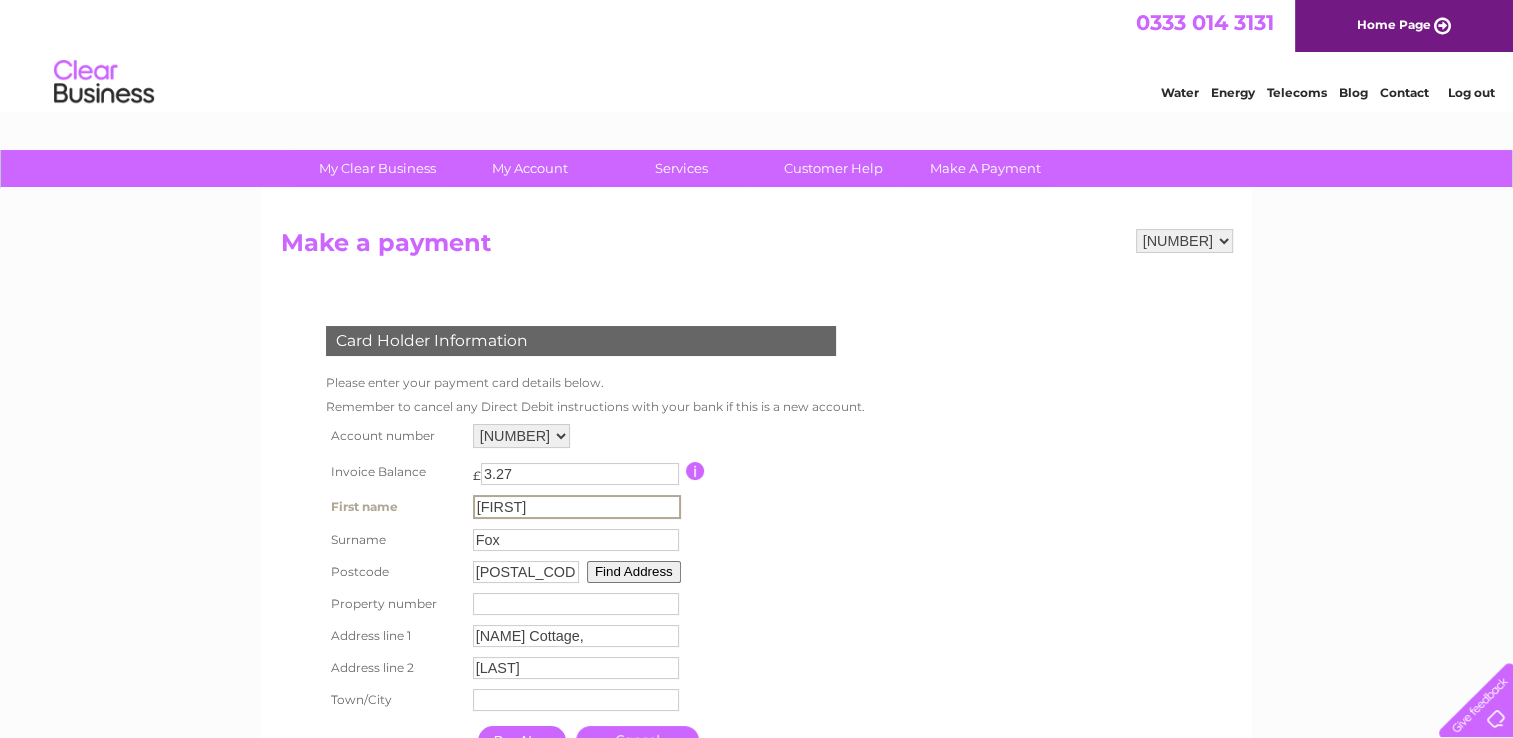 type on "[CITY], [STATE]" 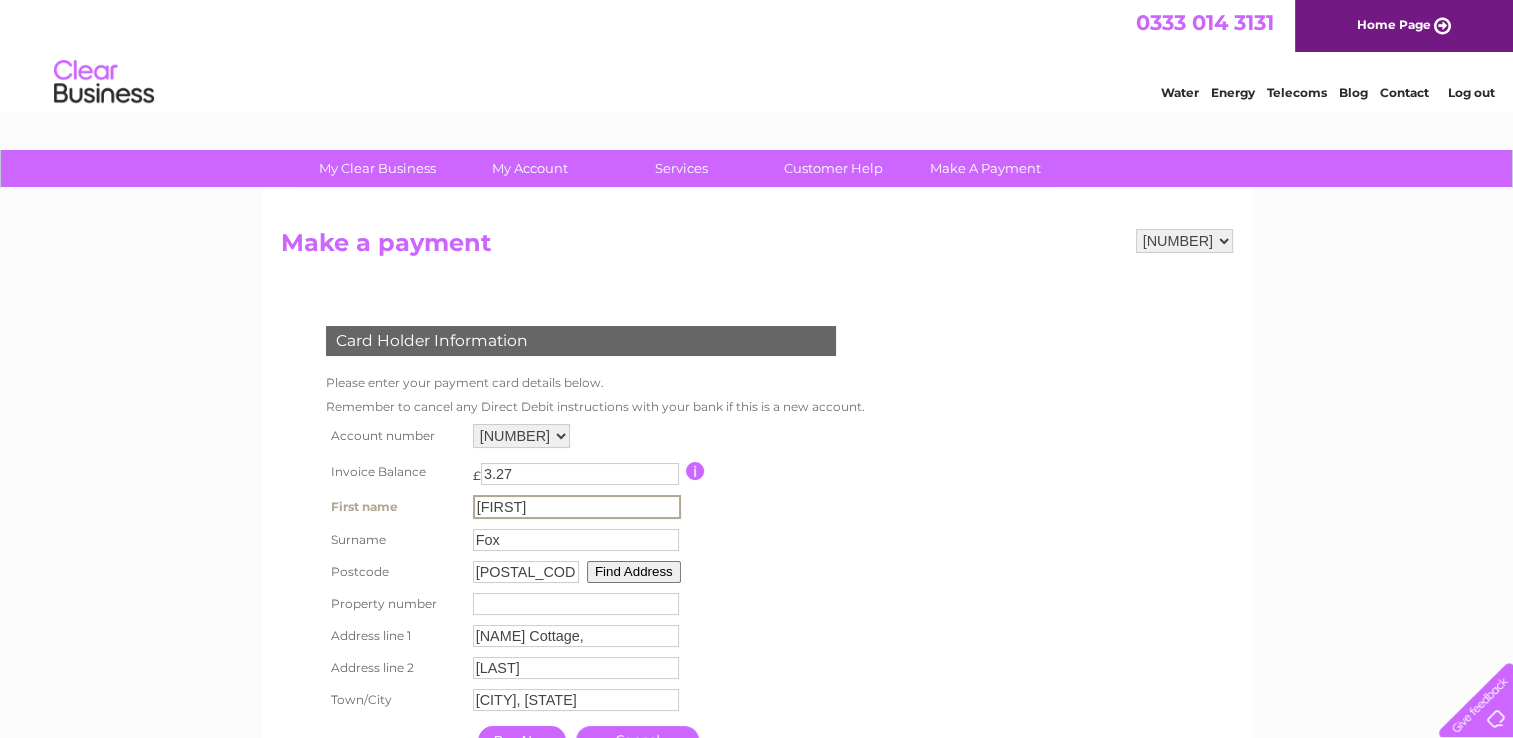 type on "[FIRST]" 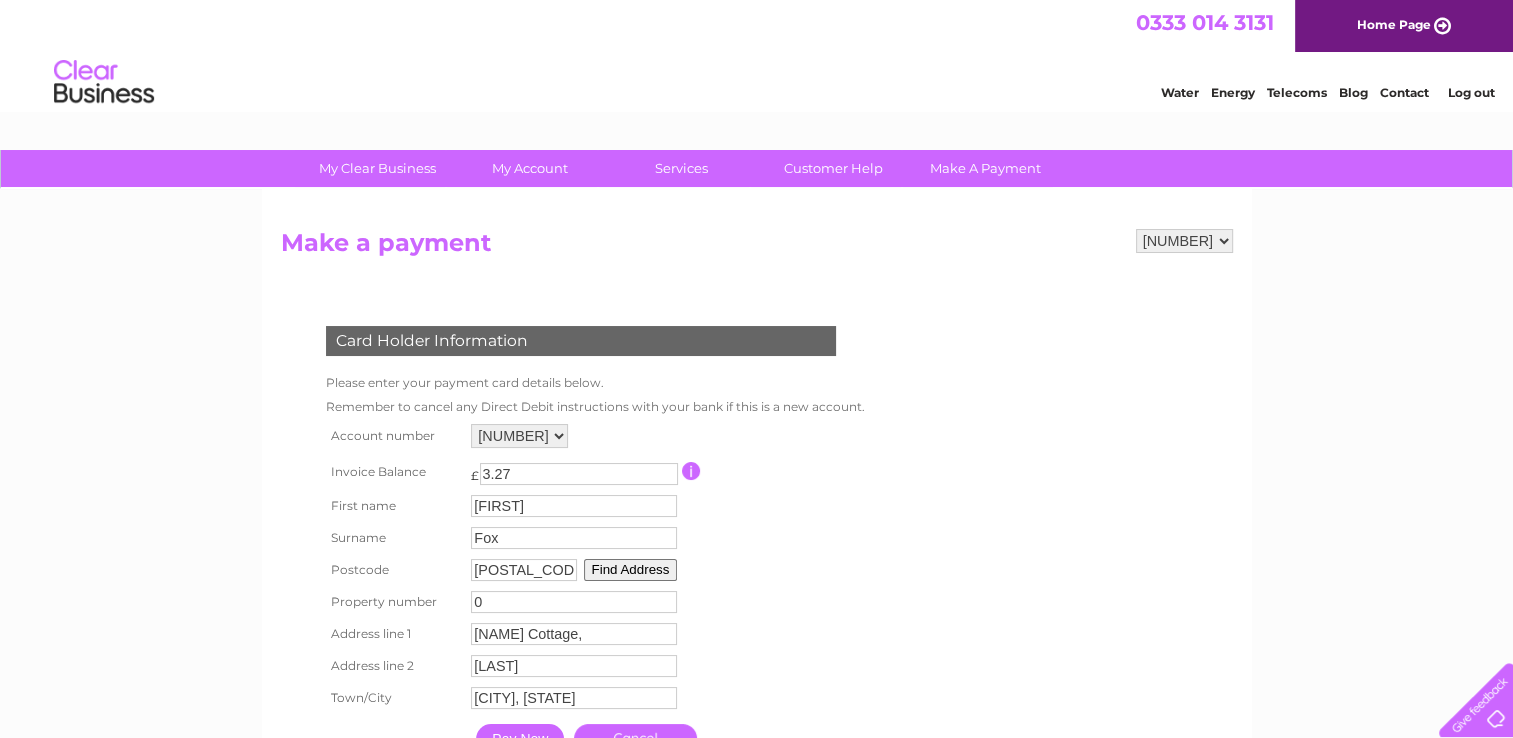 type on "0" 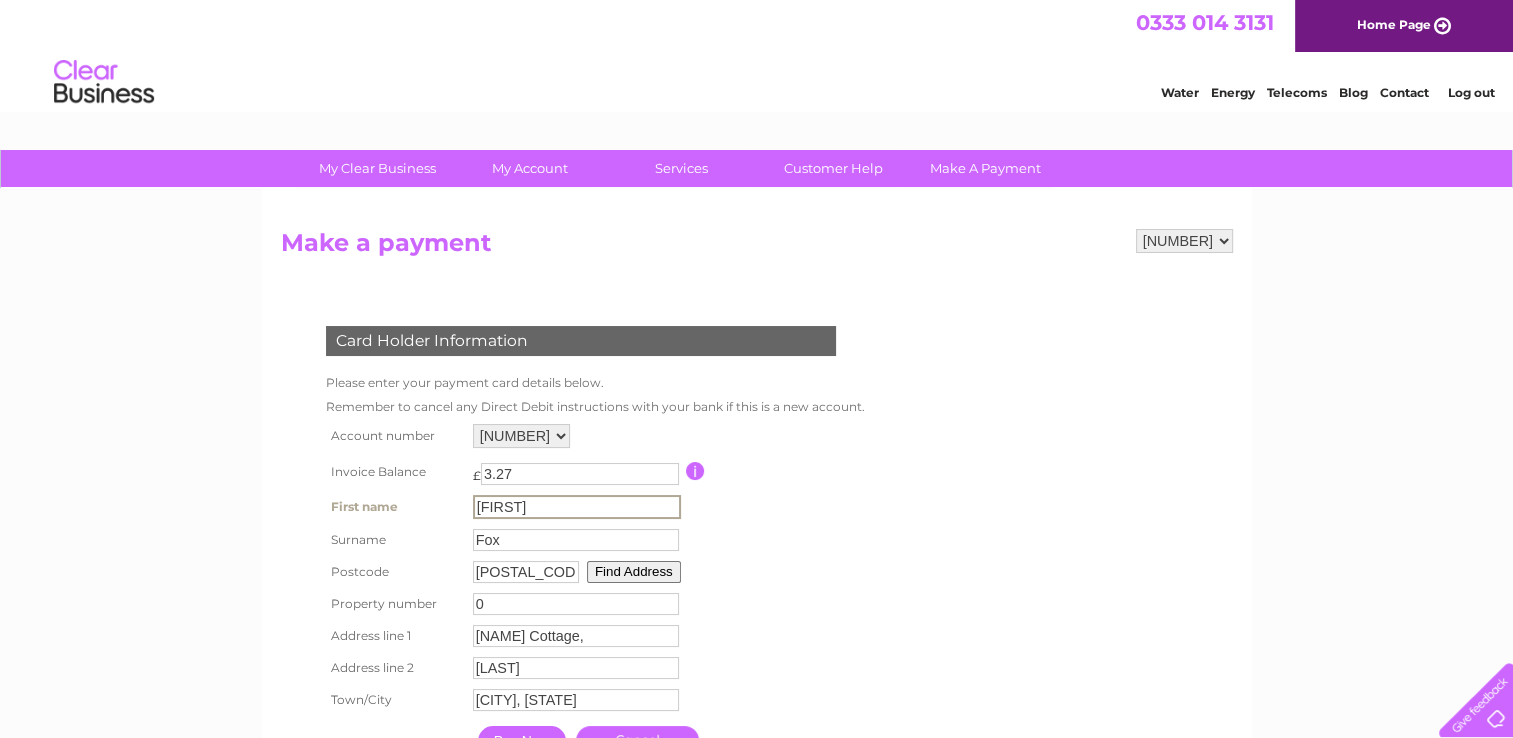 drag, startPoint x: 550, startPoint y: 501, endPoint x: 457, endPoint y: 510, distance: 93.43447 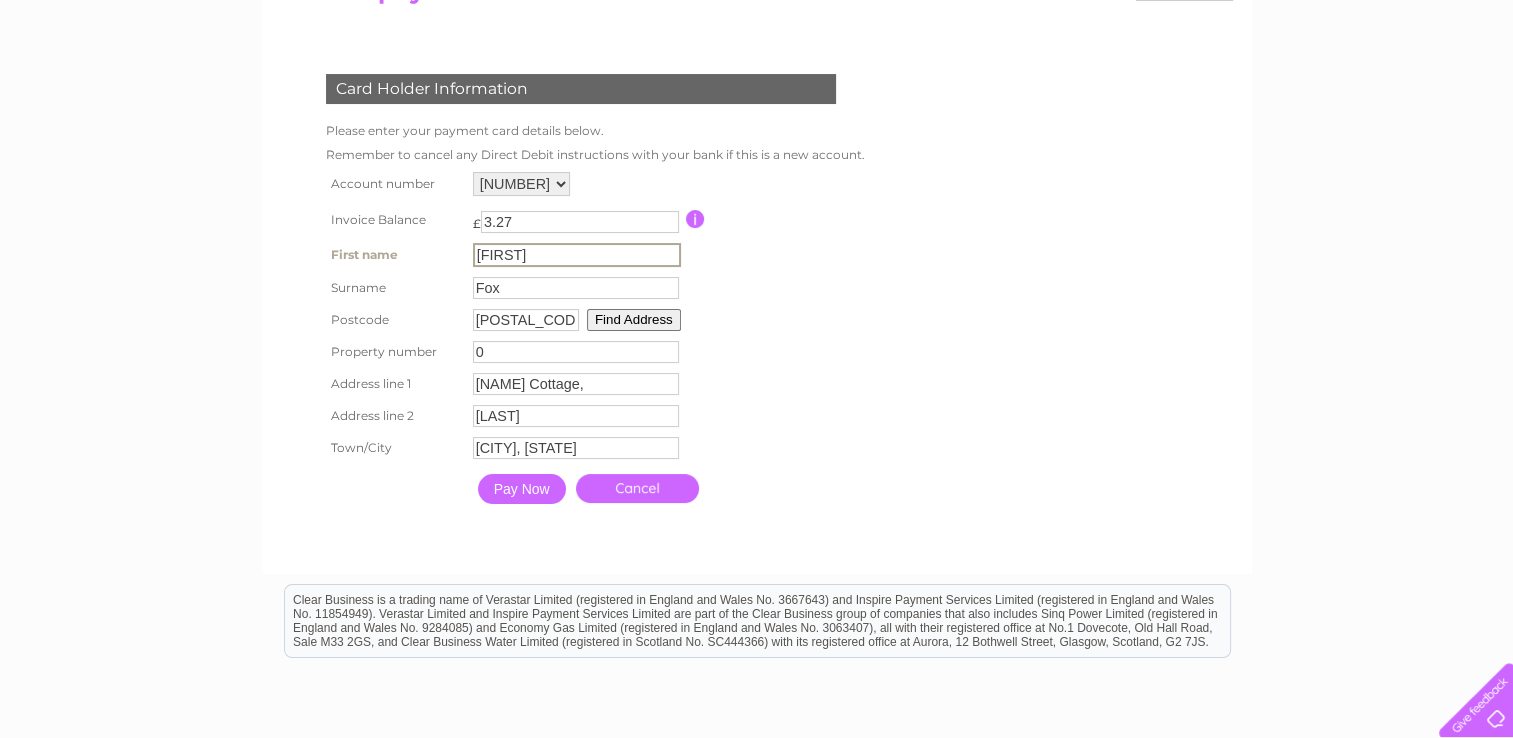scroll, scrollTop: 301, scrollLeft: 0, axis: vertical 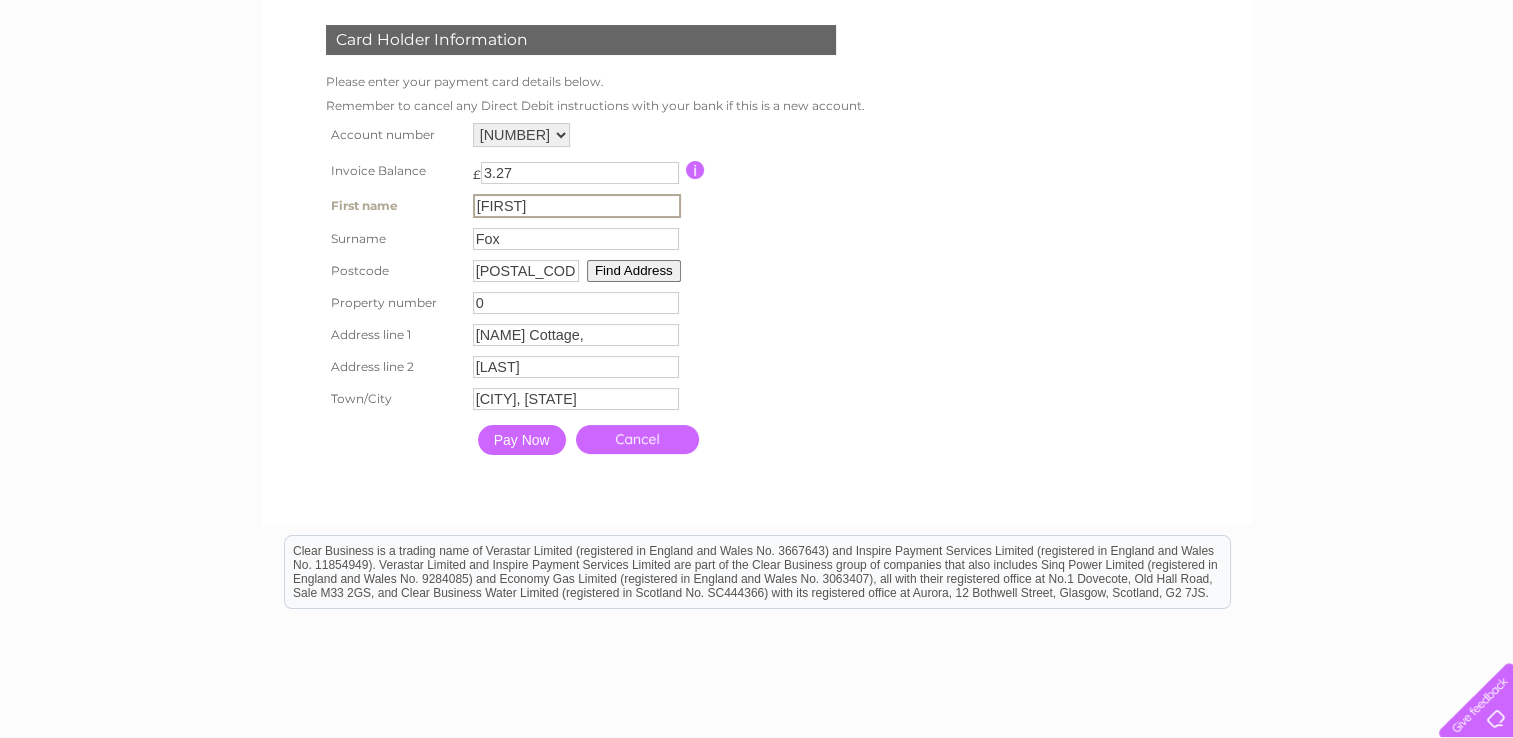 type on "[FIRST]" 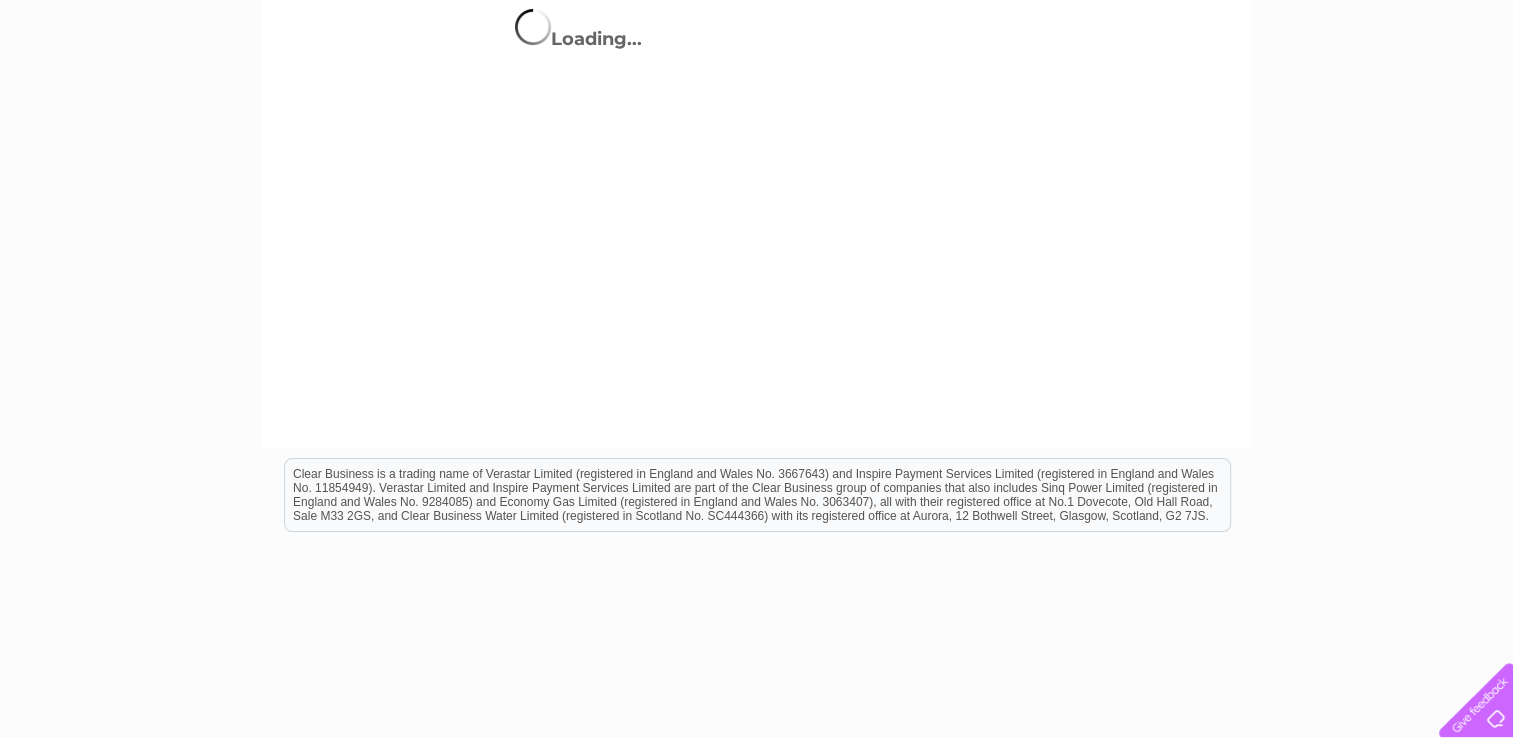 scroll, scrollTop: 0, scrollLeft: 0, axis: both 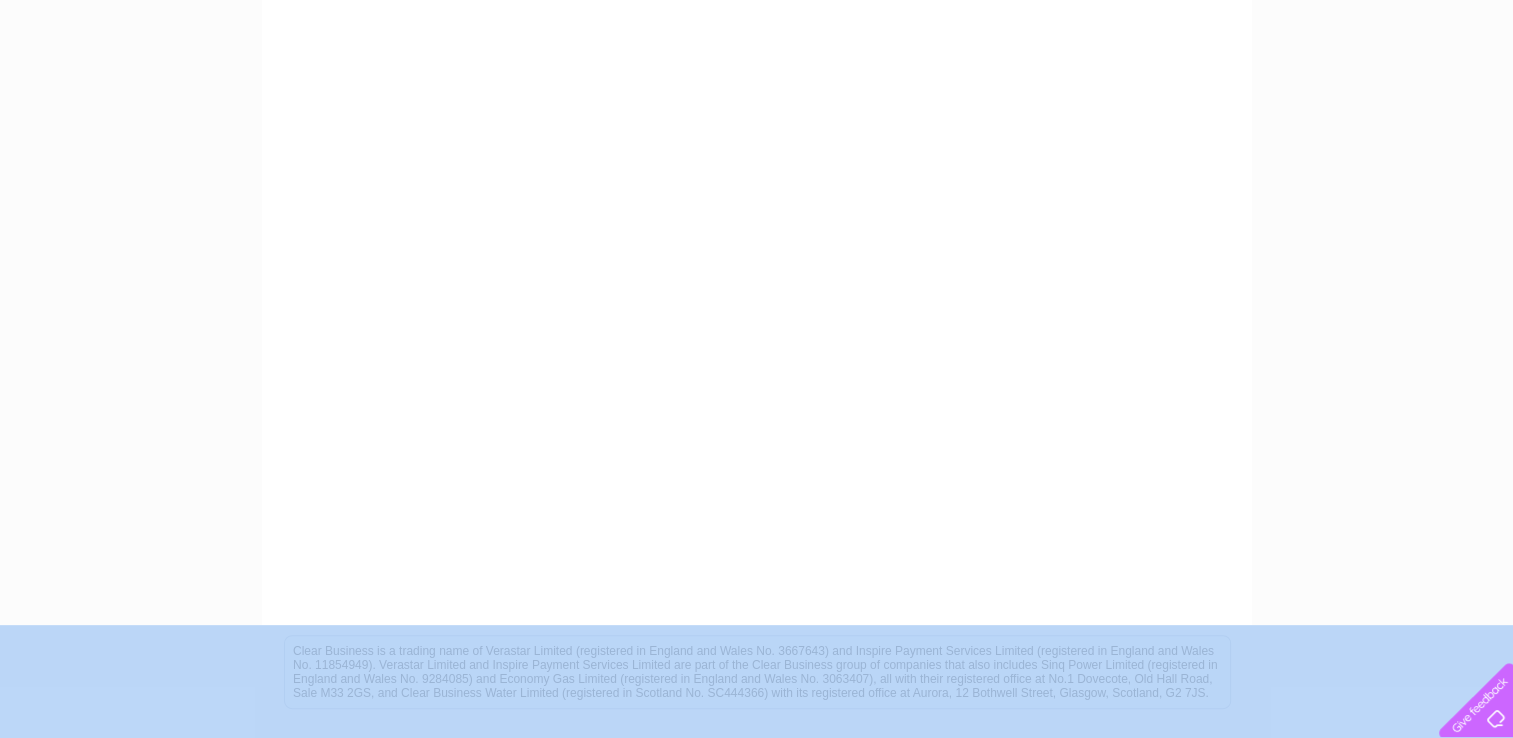 drag, startPoint x: 1512, startPoint y: 1033, endPoint x: 1503, endPoint y: 645, distance: 388.10437 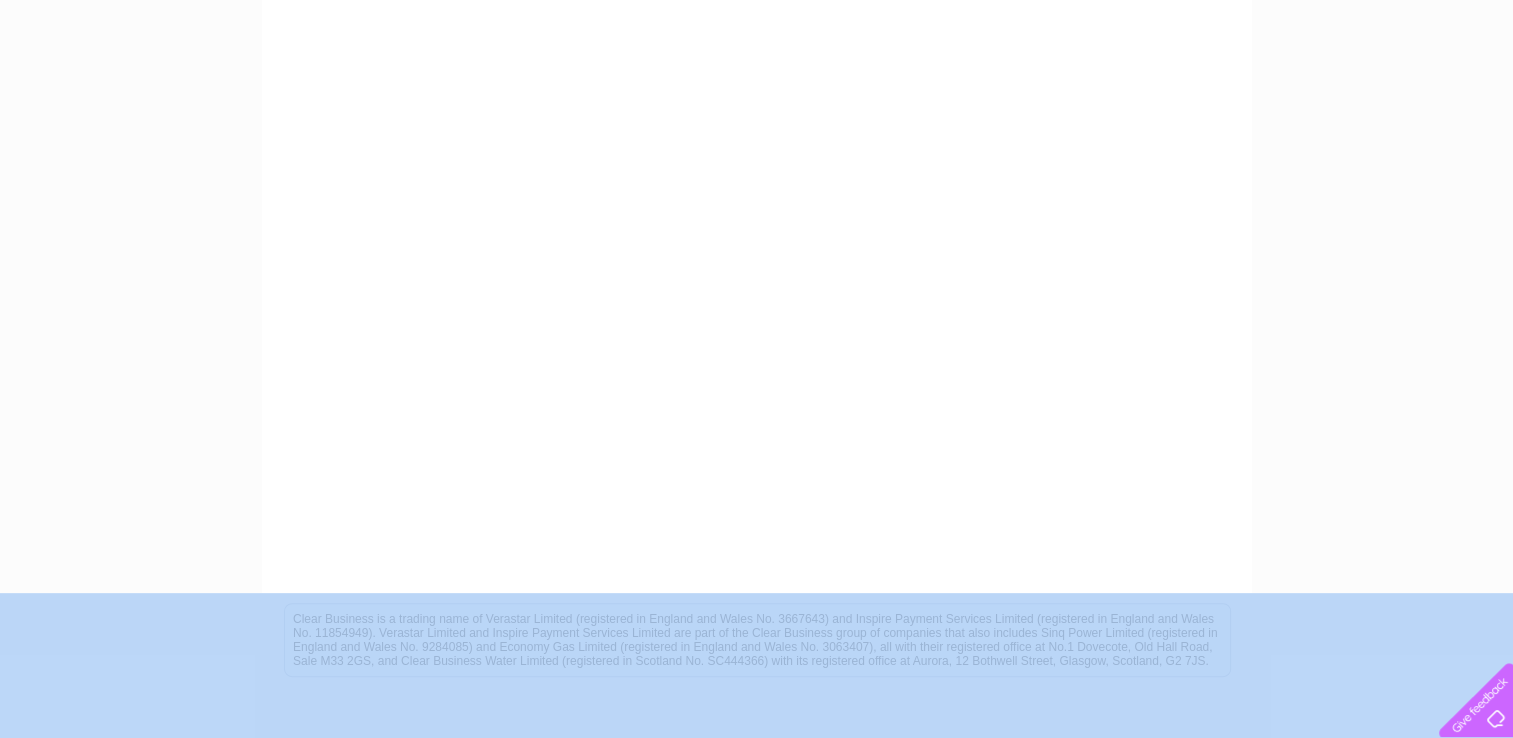 scroll, scrollTop: 584, scrollLeft: 0, axis: vertical 